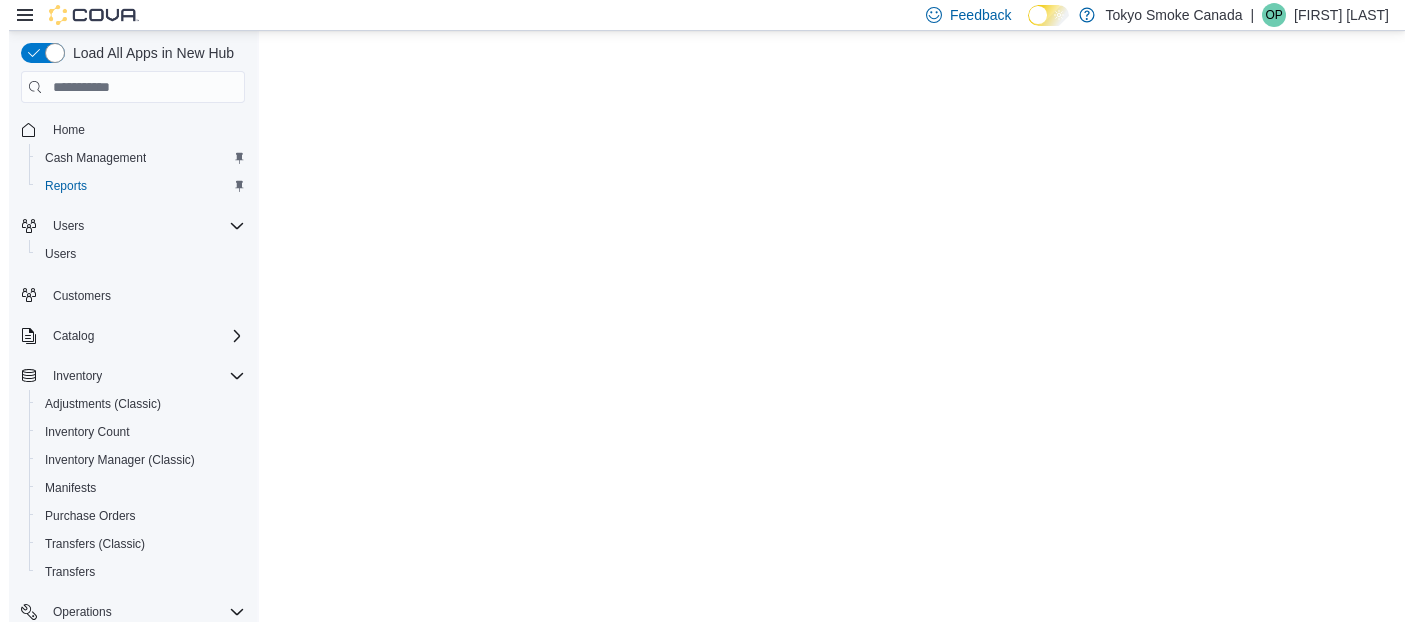 scroll, scrollTop: 0, scrollLeft: 0, axis: both 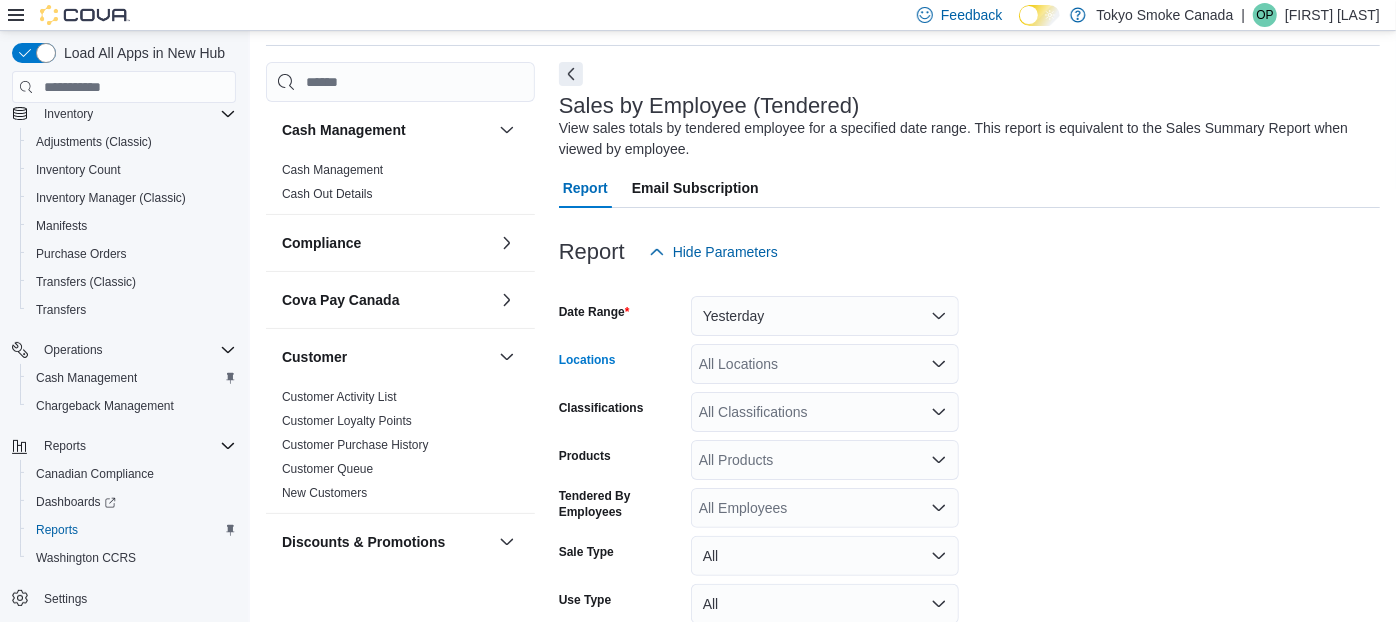 click on "All Locations" at bounding box center [825, 364] 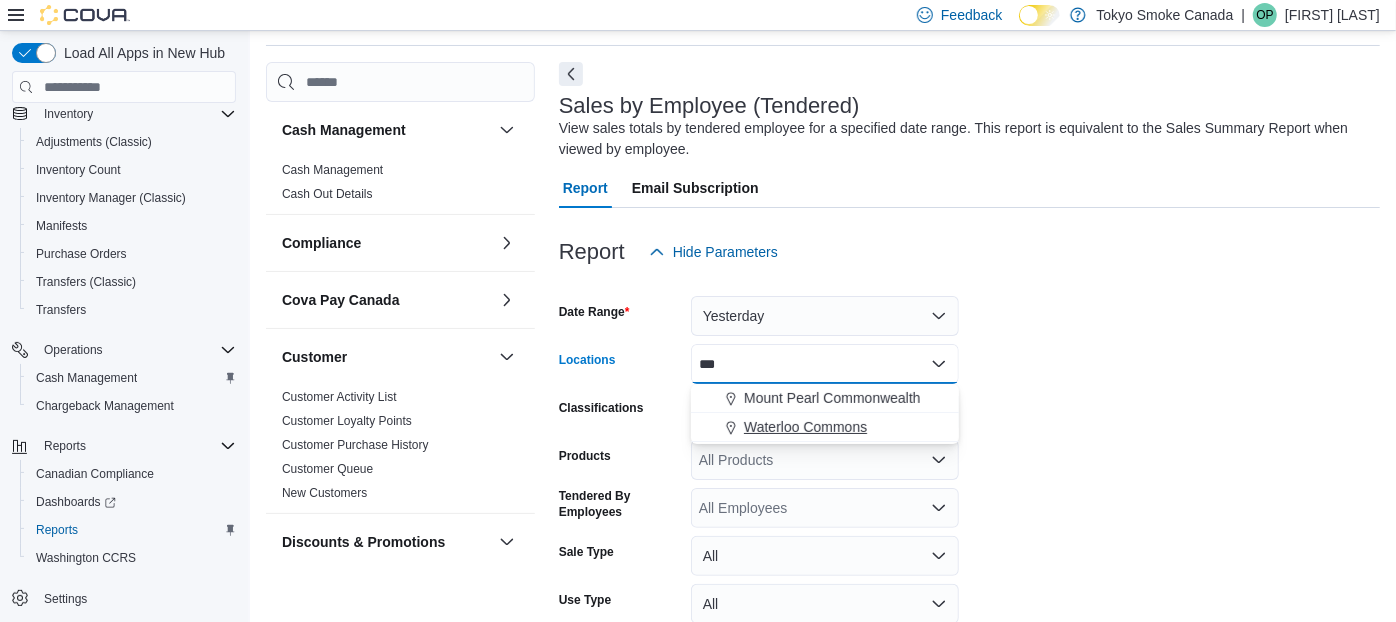 type on "***" 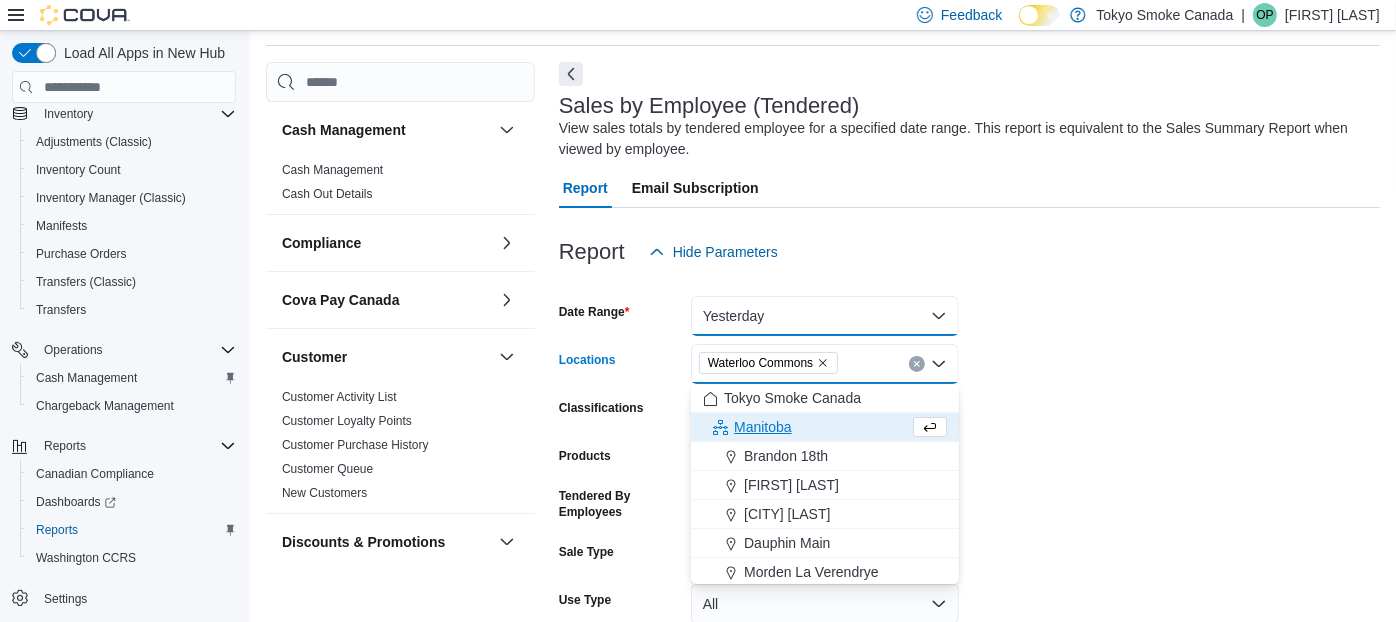 click on "Yesterday" at bounding box center (825, 316) 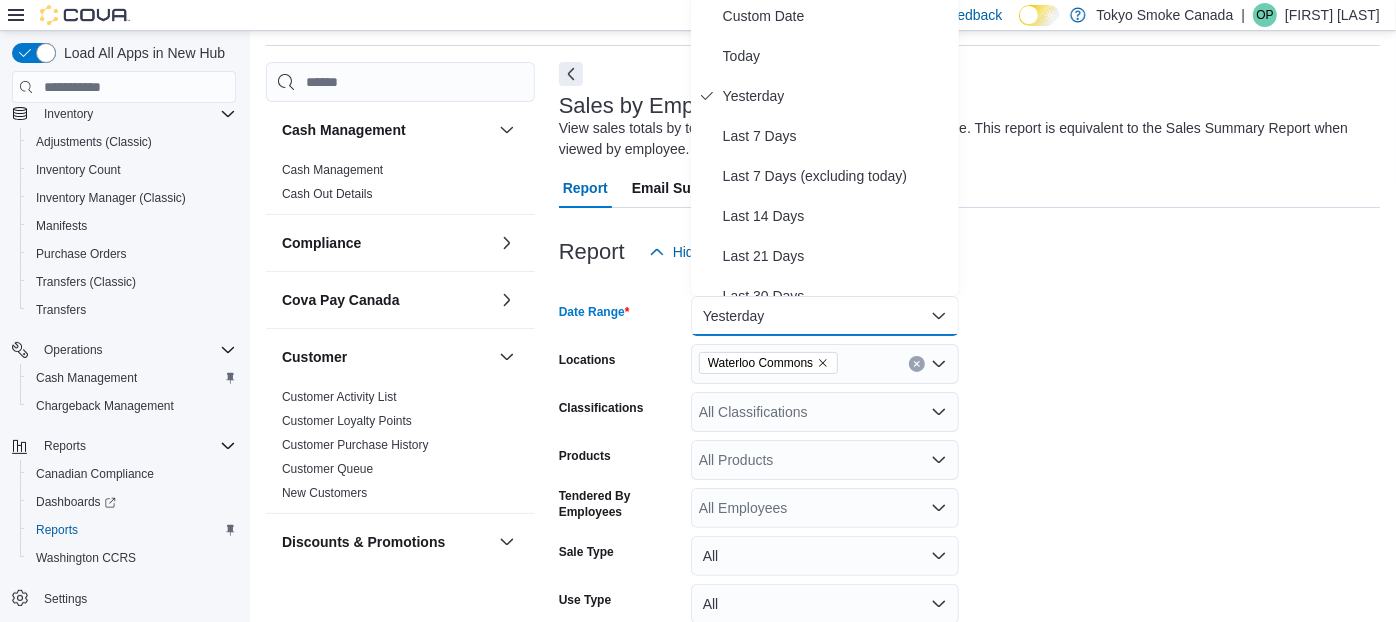 scroll, scrollTop: 62, scrollLeft: 0, axis: vertical 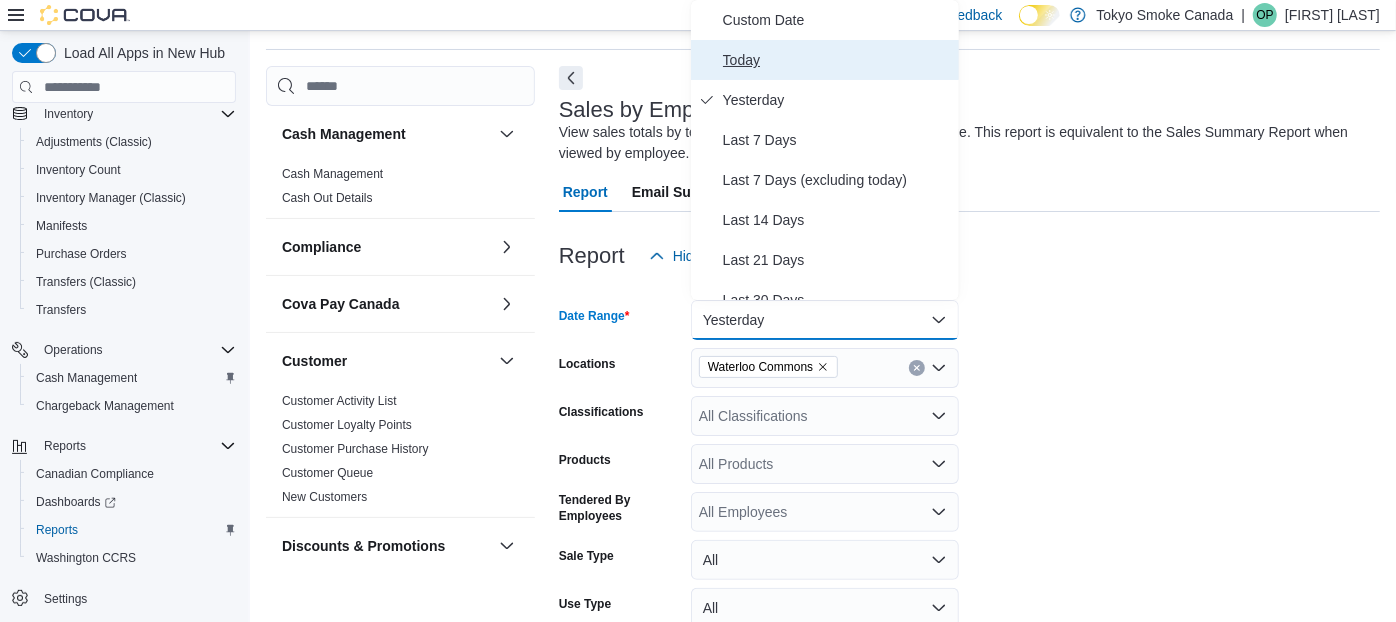 click on "Today" at bounding box center [837, 60] 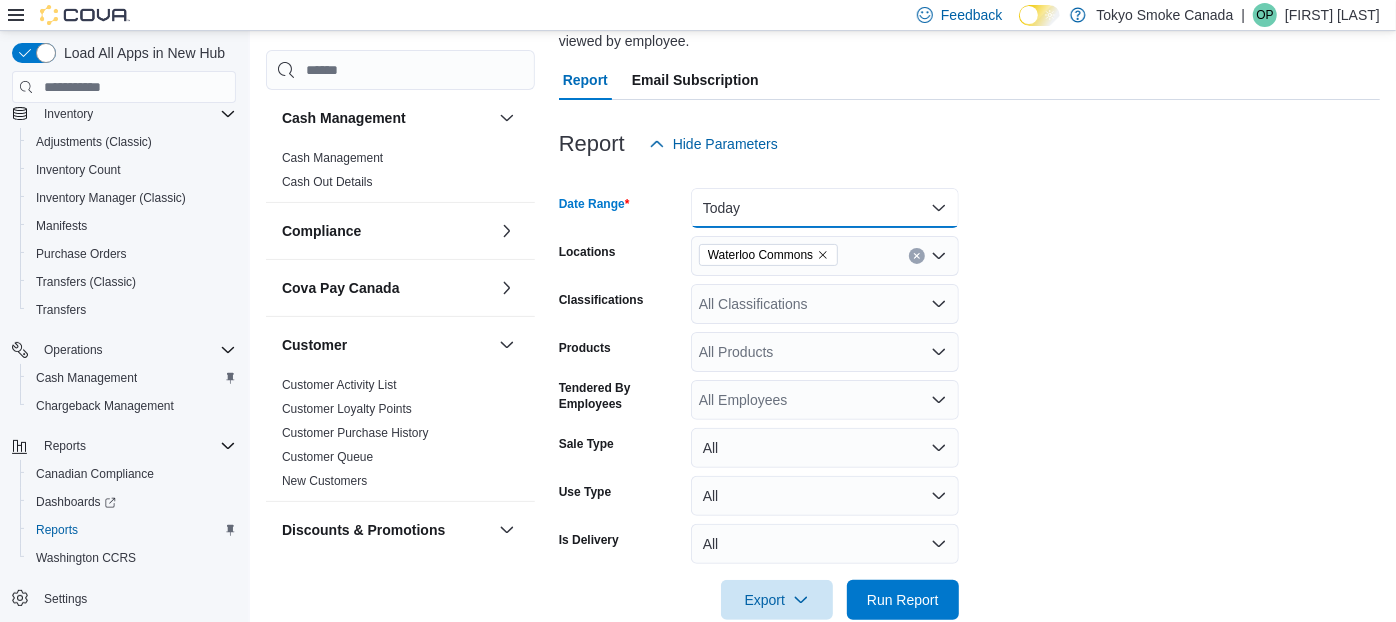 scroll, scrollTop: 211, scrollLeft: 0, axis: vertical 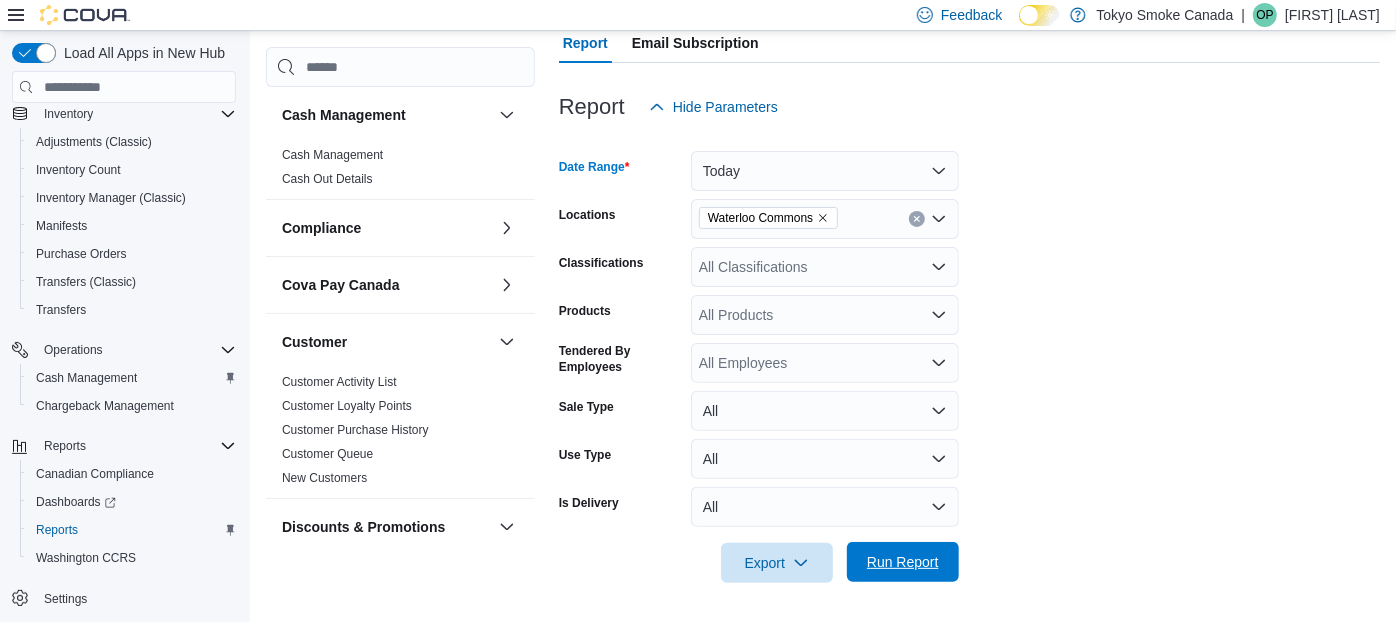 click on "Run Report" at bounding box center (903, 562) 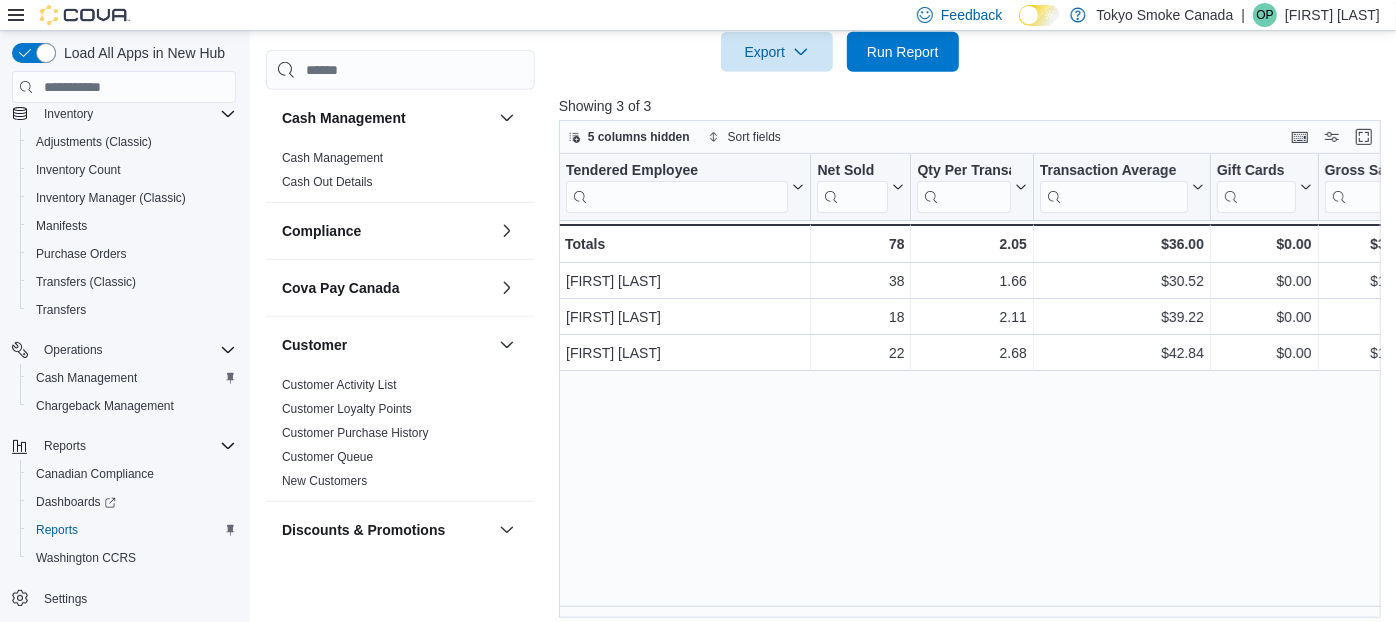 scroll, scrollTop: 704, scrollLeft: 0, axis: vertical 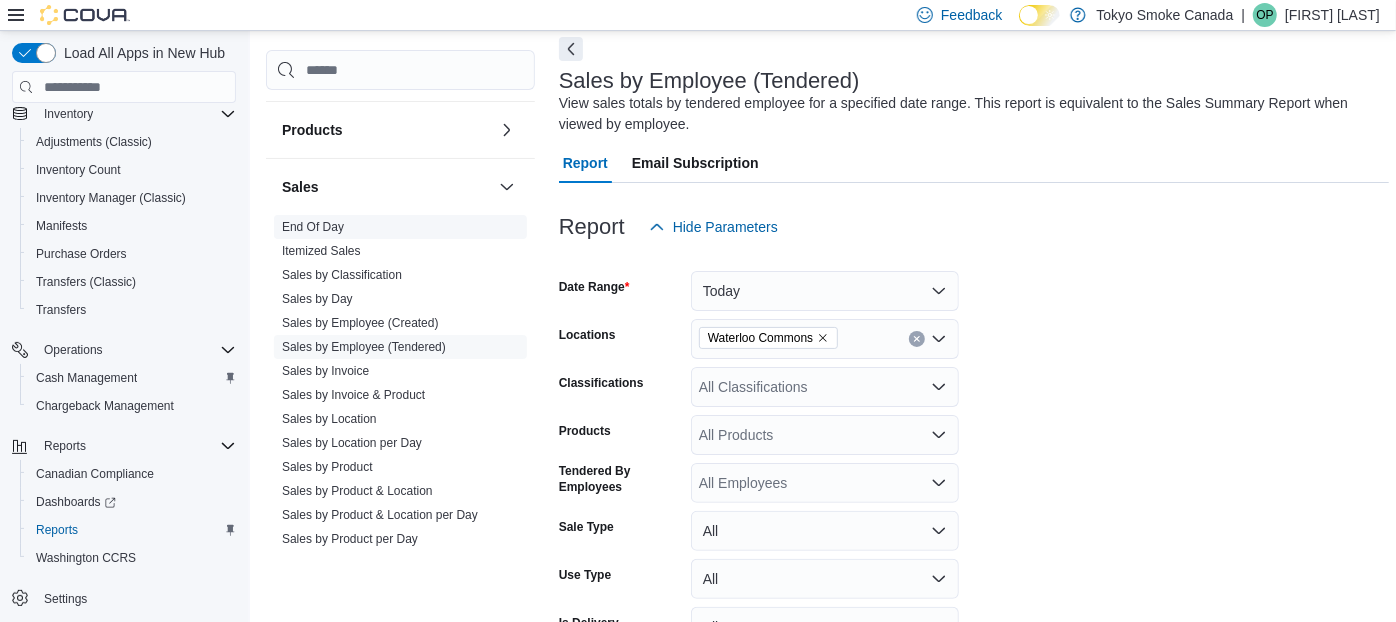 click on "End Of Day" at bounding box center (313, 227) 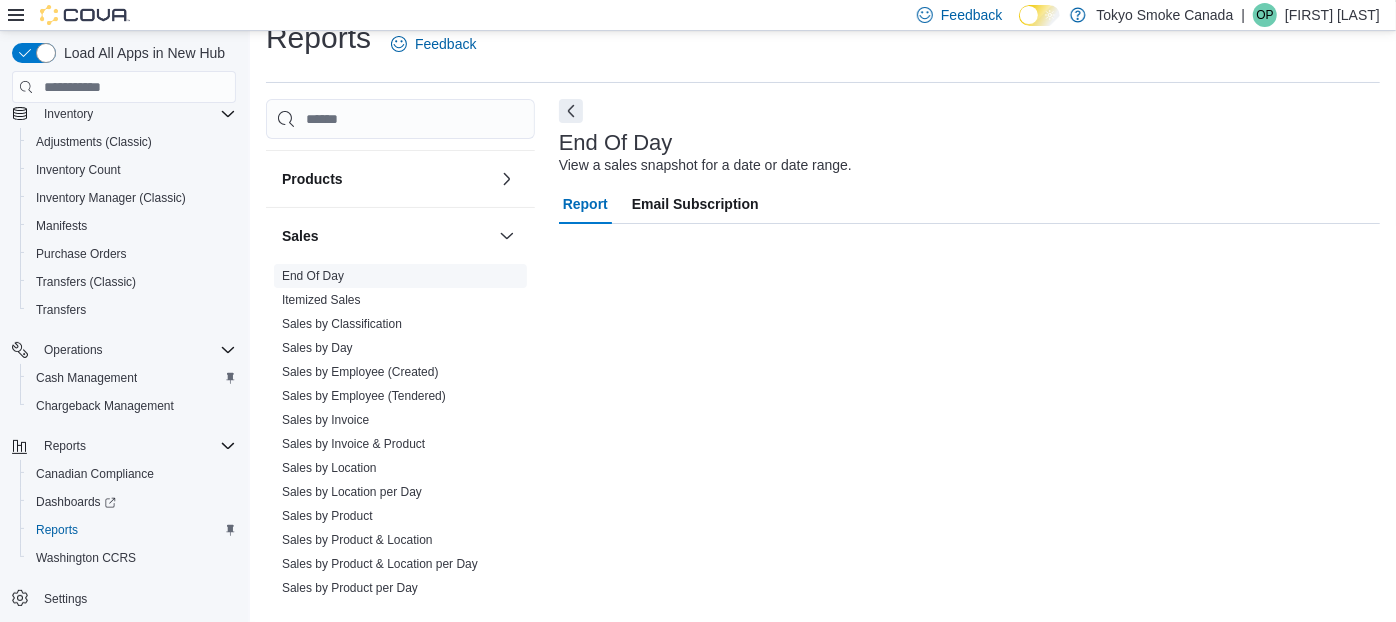 scroll, scrollTop: 28, scrollLeft: 0, axis: vertical 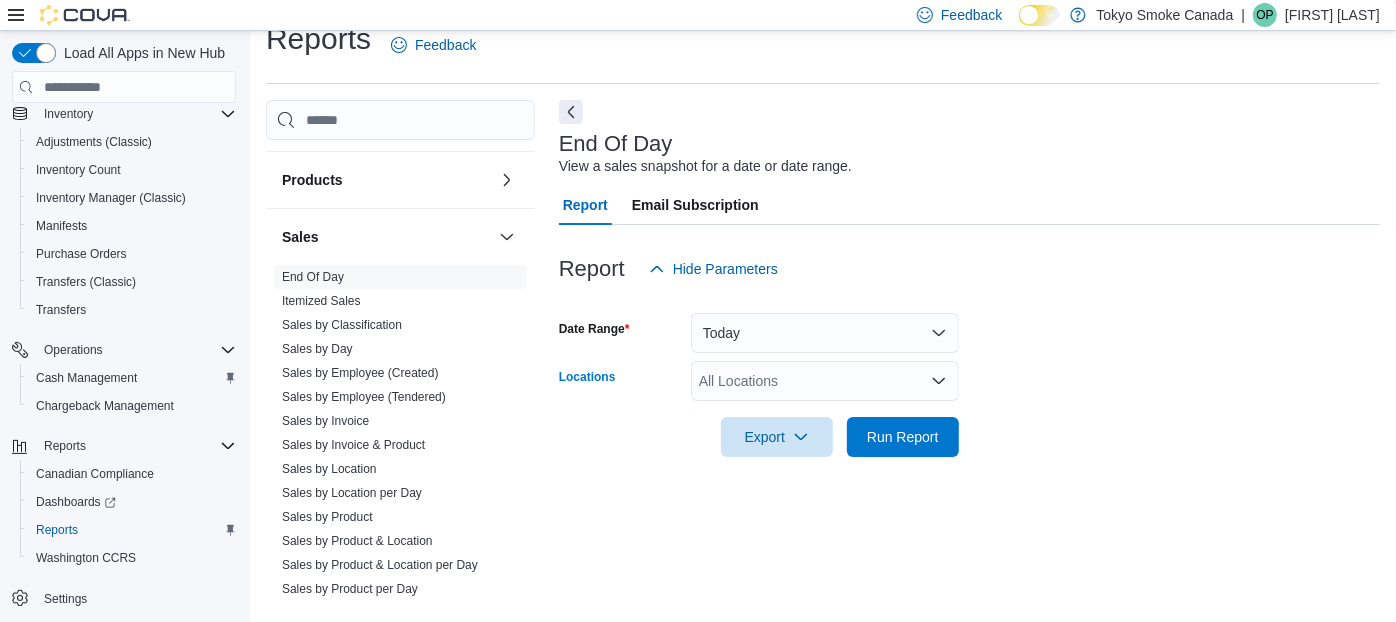 click on "All Locations" at bounding box center [825, 381] 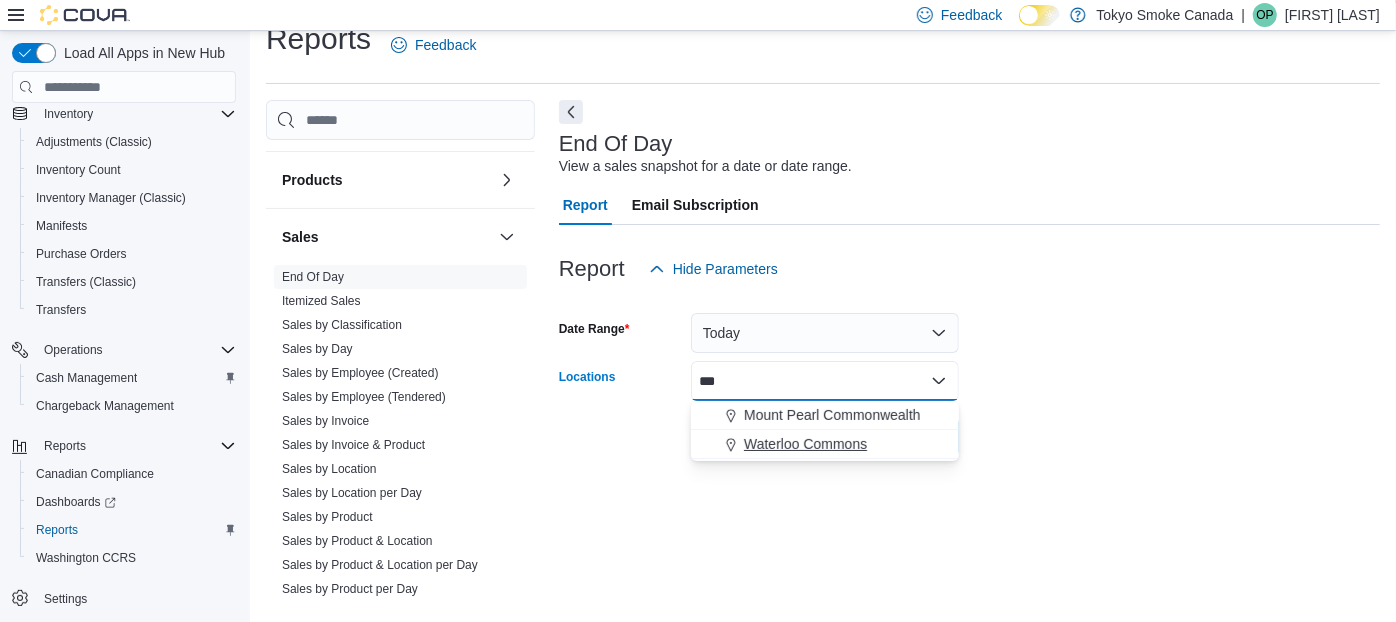 type on "***" 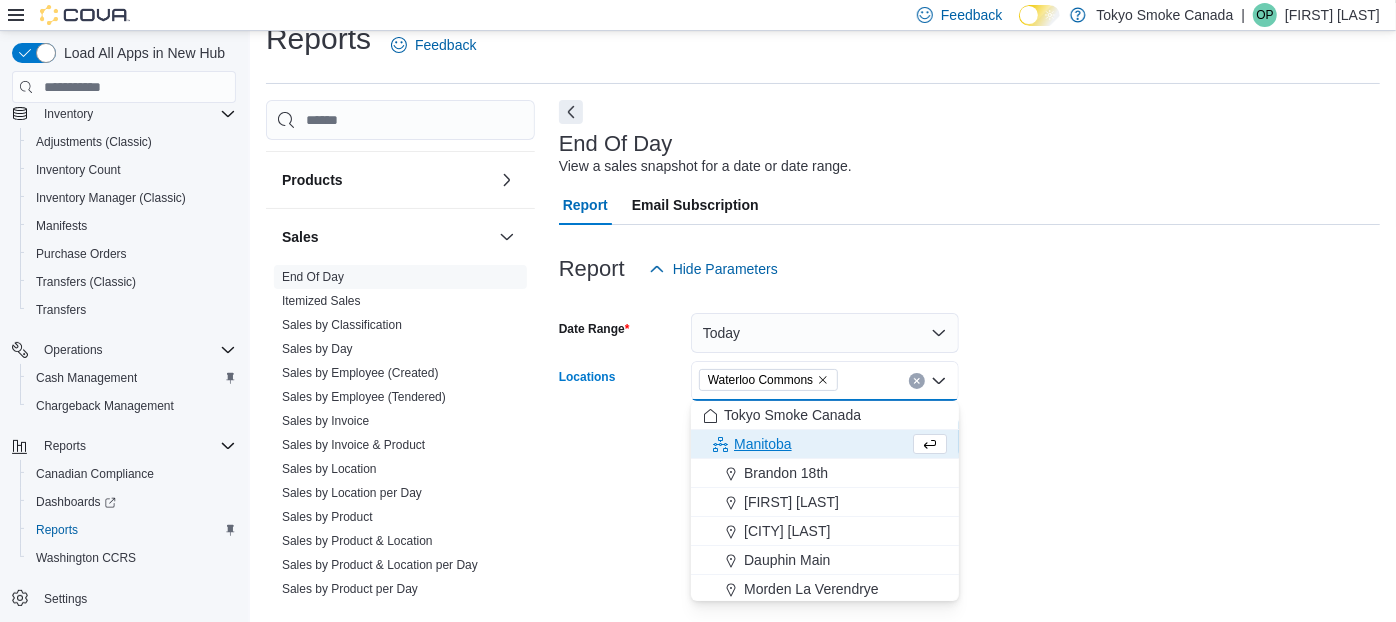 click on "Date Range Today Locations [LOCATION] Combo box. Selected. [LOCATION]. Press Backspace to delete [LOCATION]. Combo box input. All Locations. Type some text or, to display a list of choices, press Down Arrow. To exit the list of choices, press Escape. Export  Run Report" at bounding box center [969, 373] 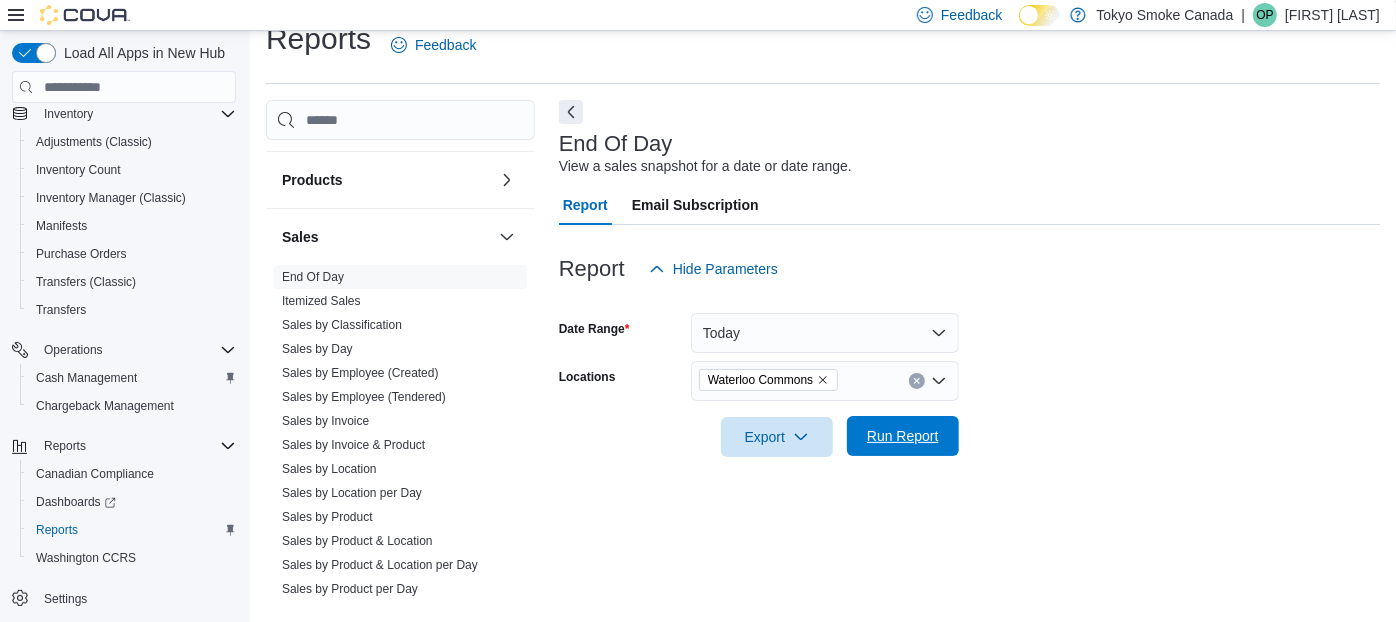 click on "Run Report" at bounding box center (903, 436) 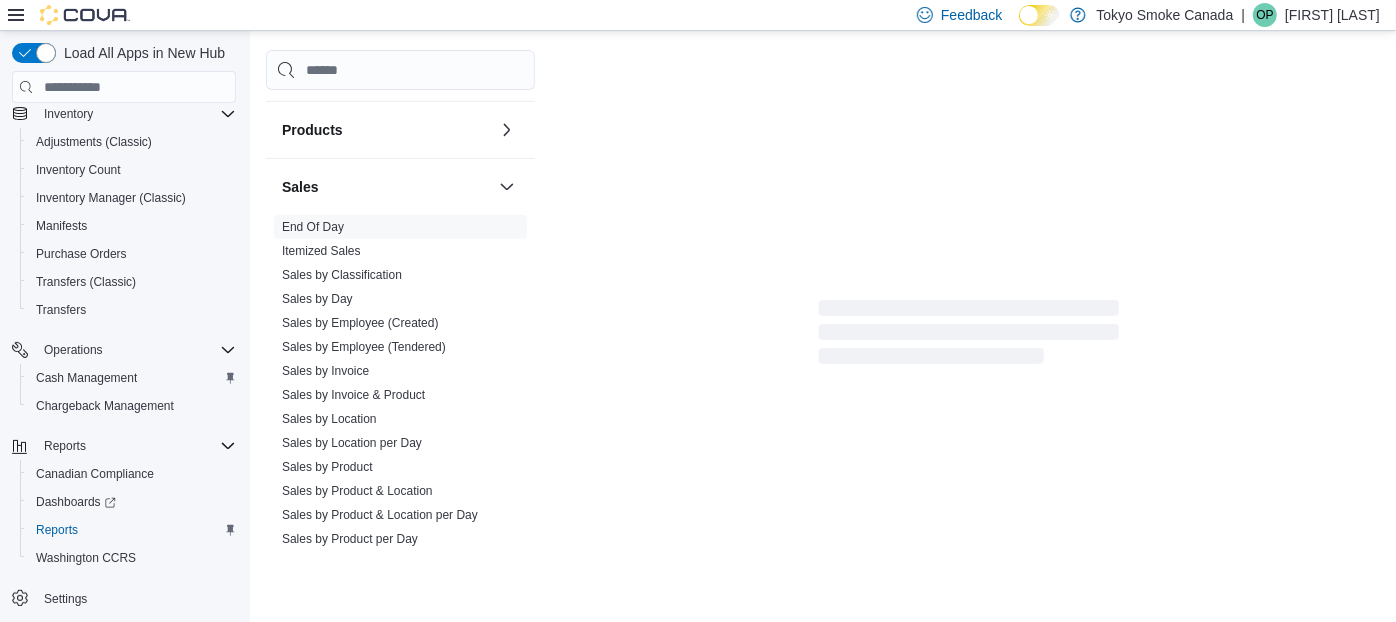 scroll, scrollTop: 458, scrollLeft: 0, axis: vertical 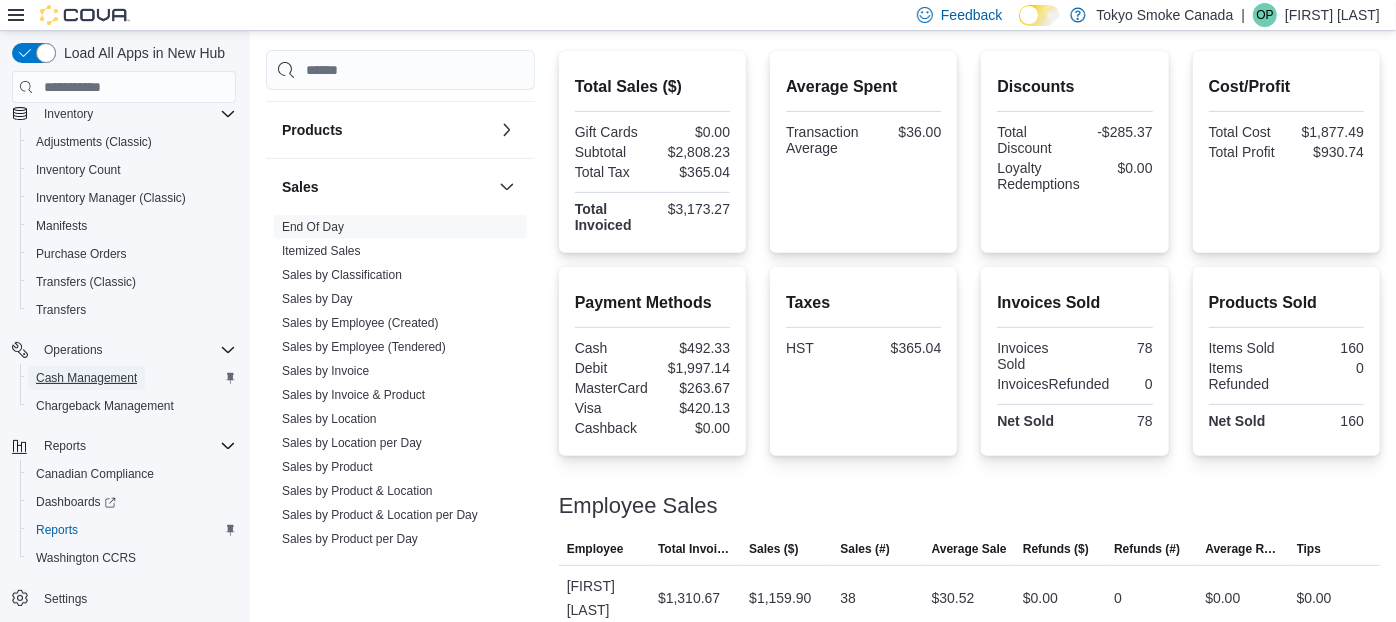 click on "Cash Management" at bounding box center [86, 378] 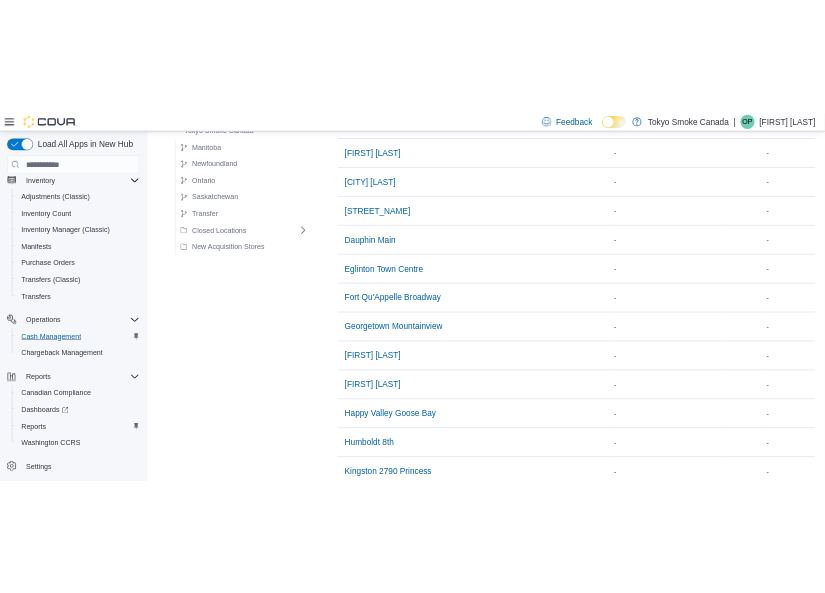 scroll, scrollTop: 0, scrollLeft: 0, axis: both 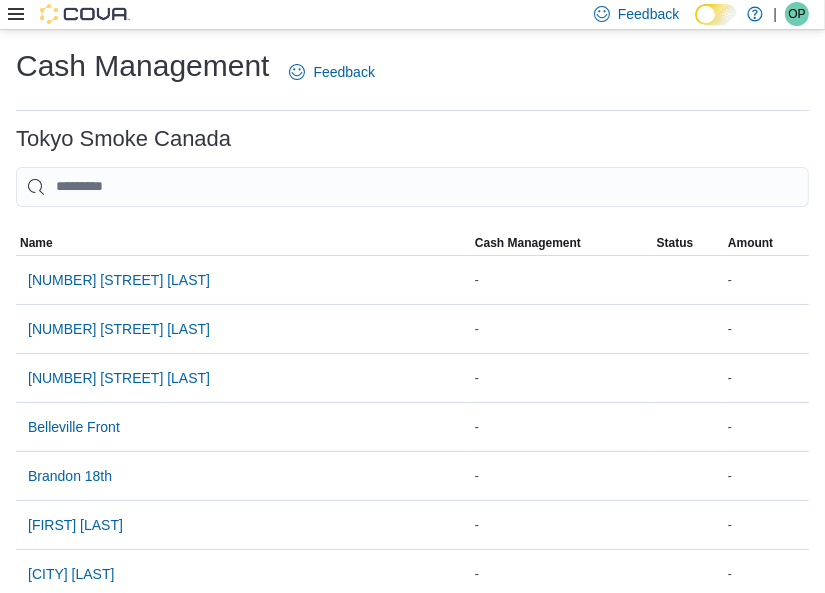 click at bounding box center (412, 219) 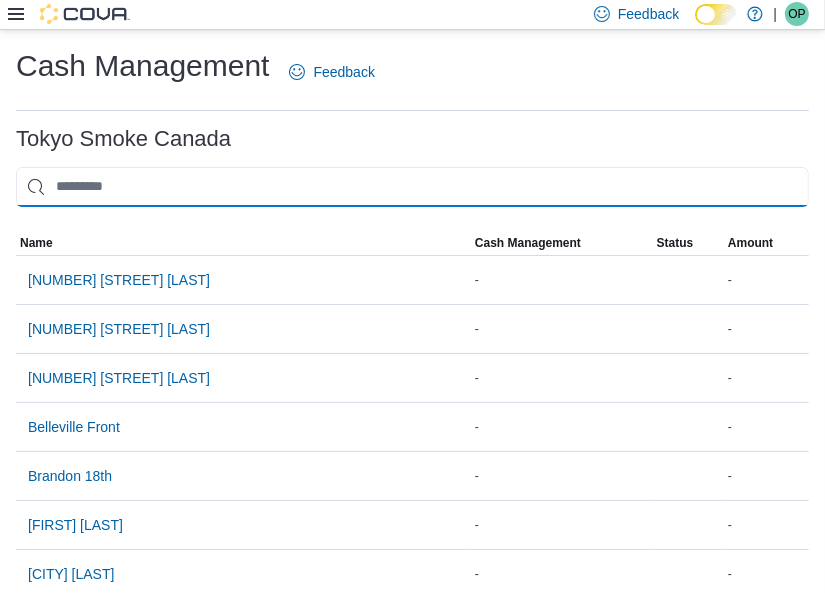 click at bounding box center [412, 187] 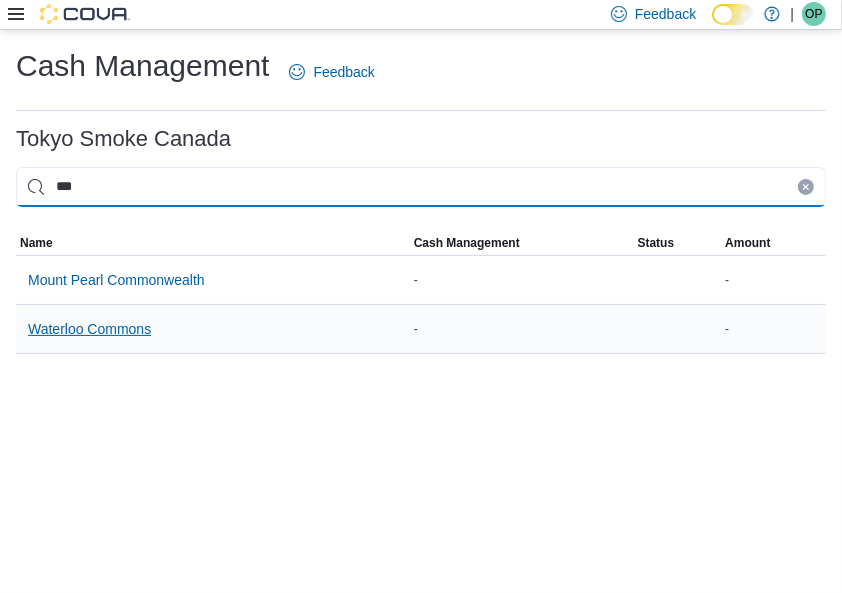 type on "***" 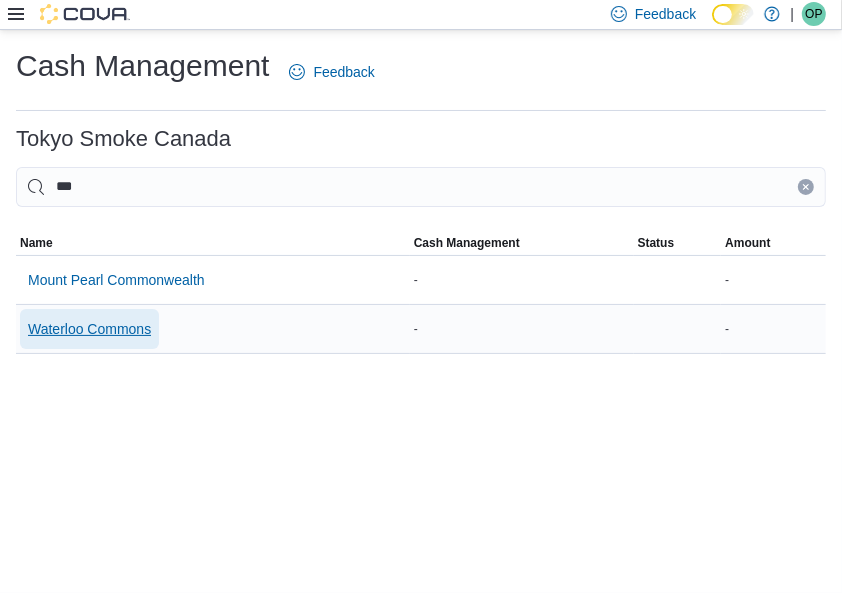click on "Waterloo Commons" at bounding box center [89, 329] 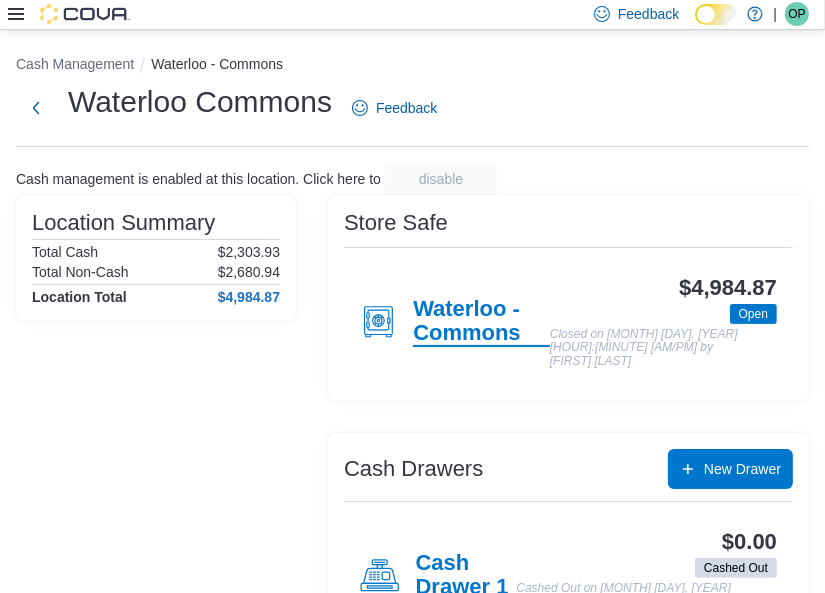 click on "Waterloo - Commons" at bounding box center (481, 322) 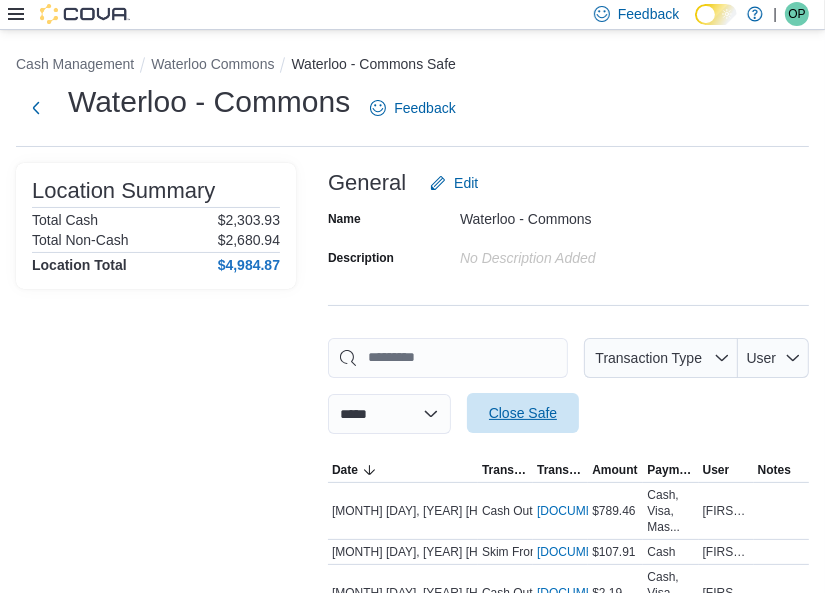 click on "Close Safe" at bounding box center (523, 413) 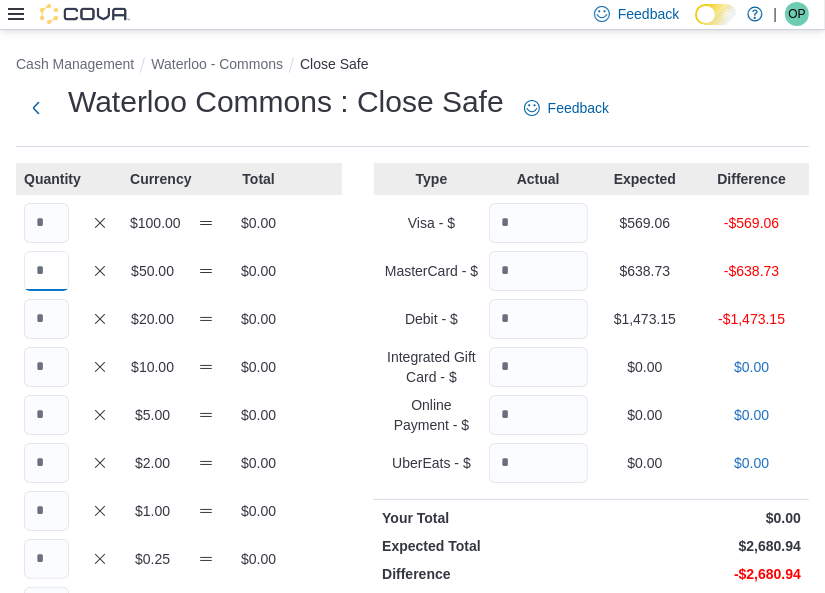 click at bounding box center (46, 271) 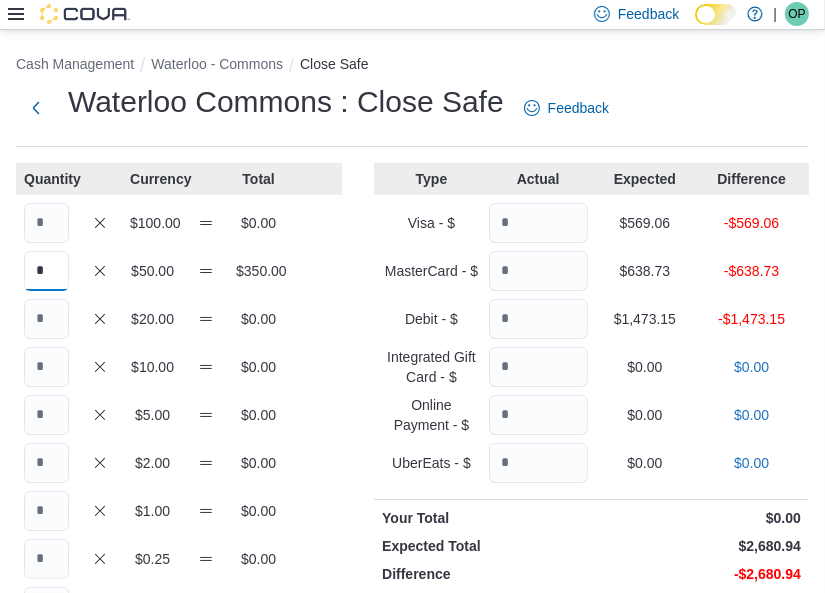 type on "*" 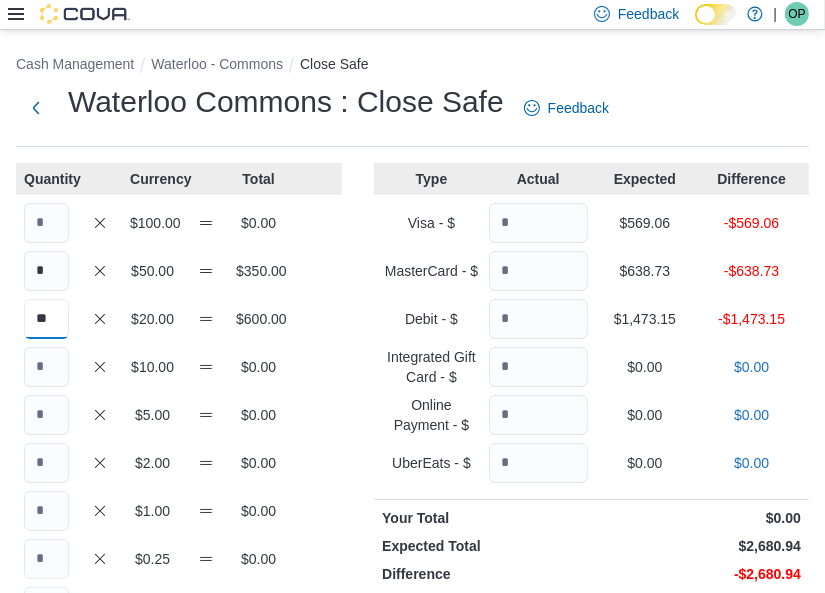 type on "**" 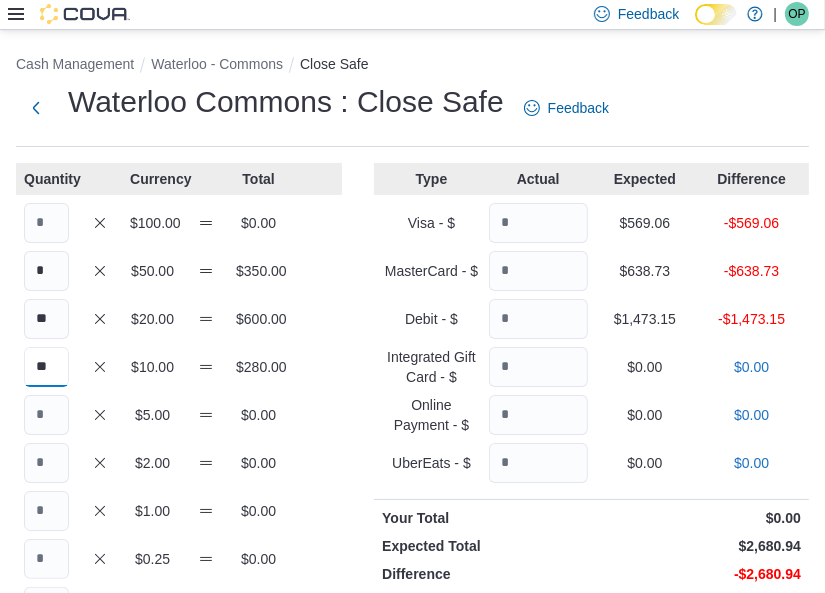 type on "**" 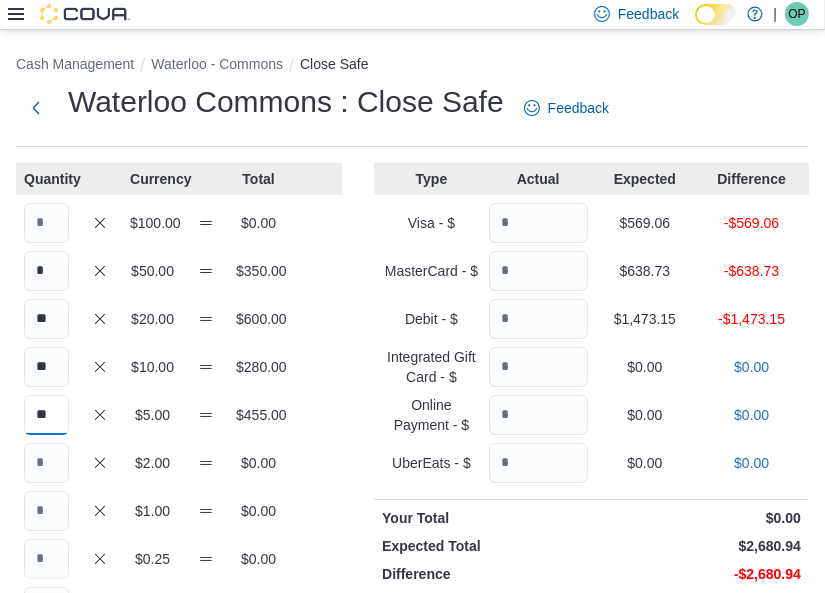 type on "**" 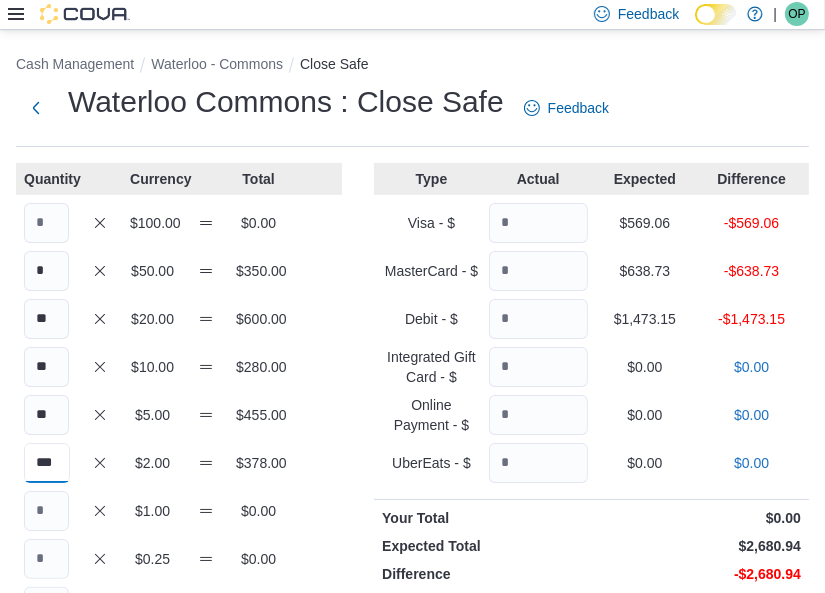 type on "***" 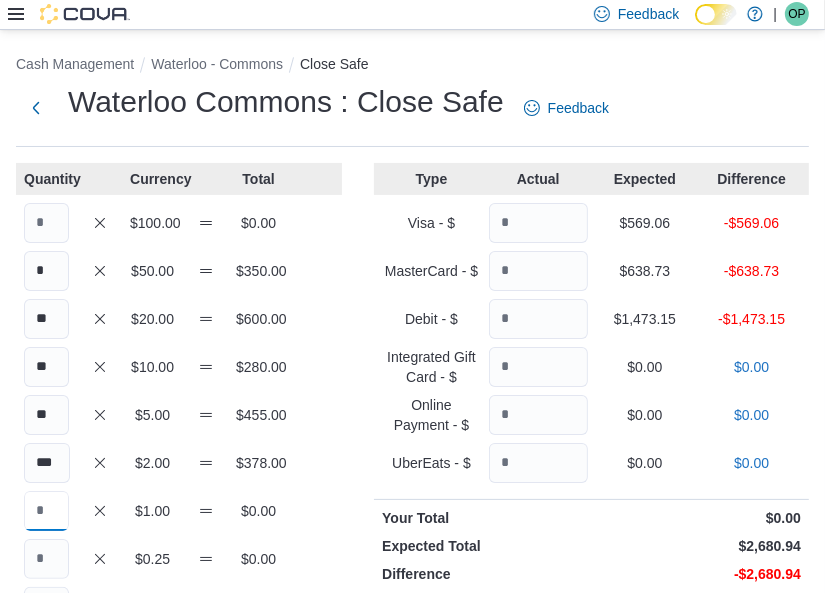 scroll, scrollTop: 0, scrollLeft: 0, axis: both 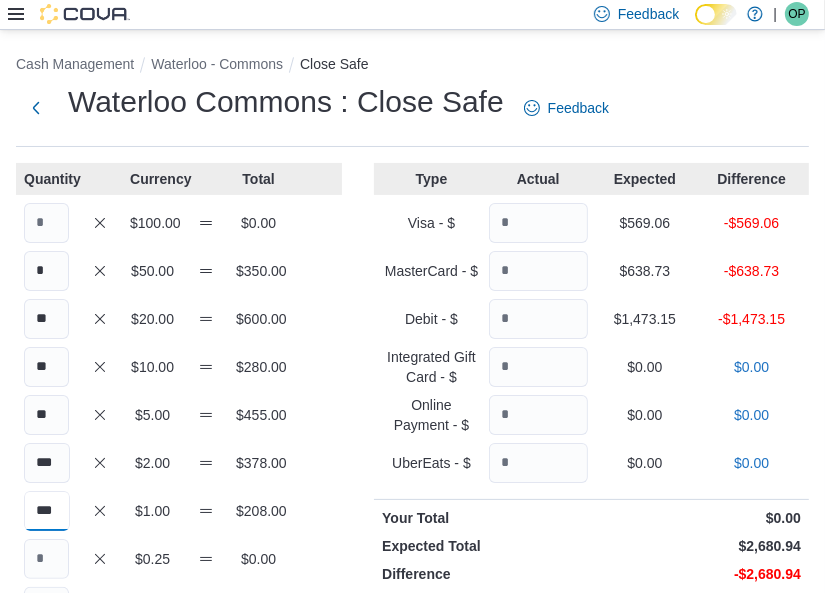 type on "***" 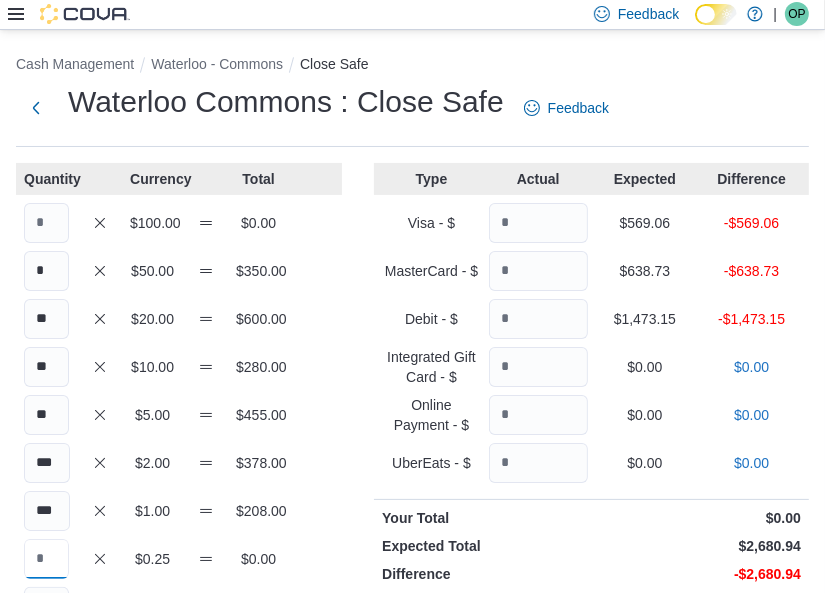 scroll, scrollTop: 0, scrollLeft: 0, axis: both 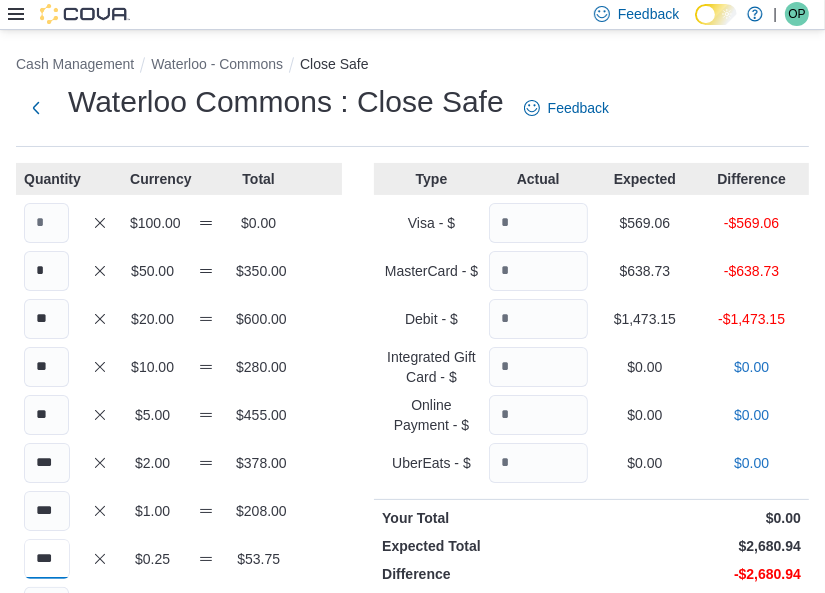 type on "***" 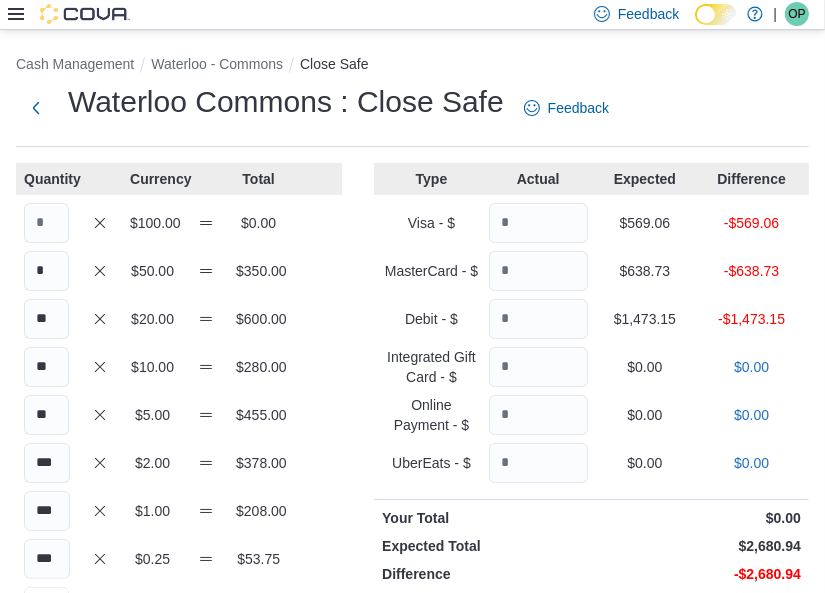 scroll, scrollTop: 0, scrollLeft: 0, axis: both 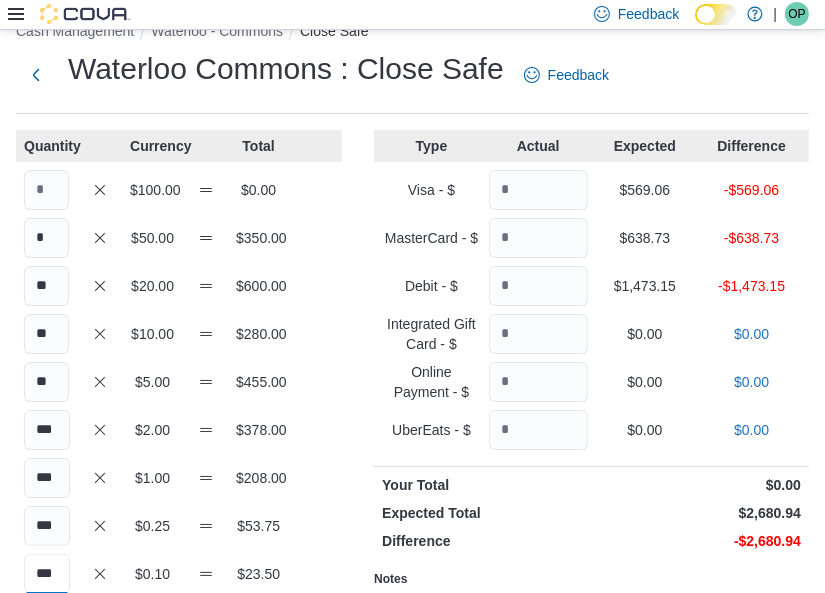 type on "***" 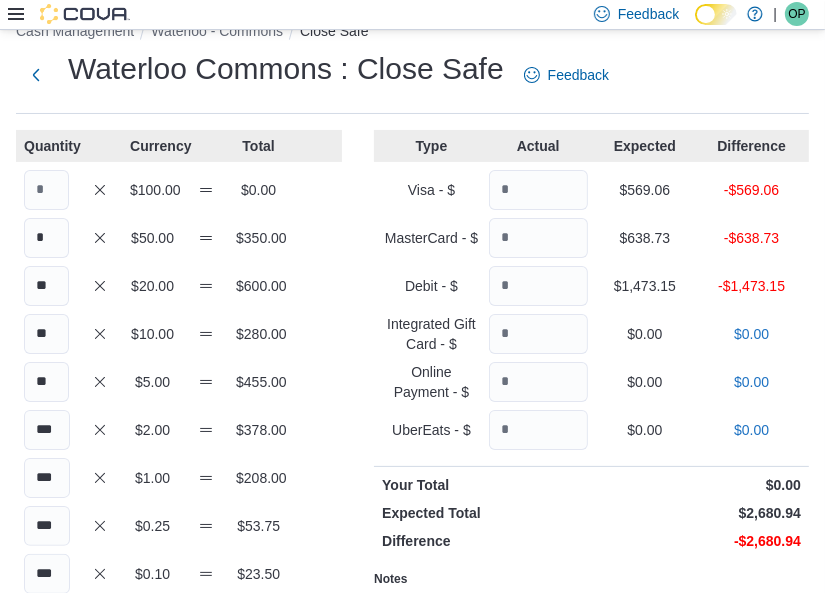 scroll, scrollTop: 0, scrollLeft: 0, axis: both 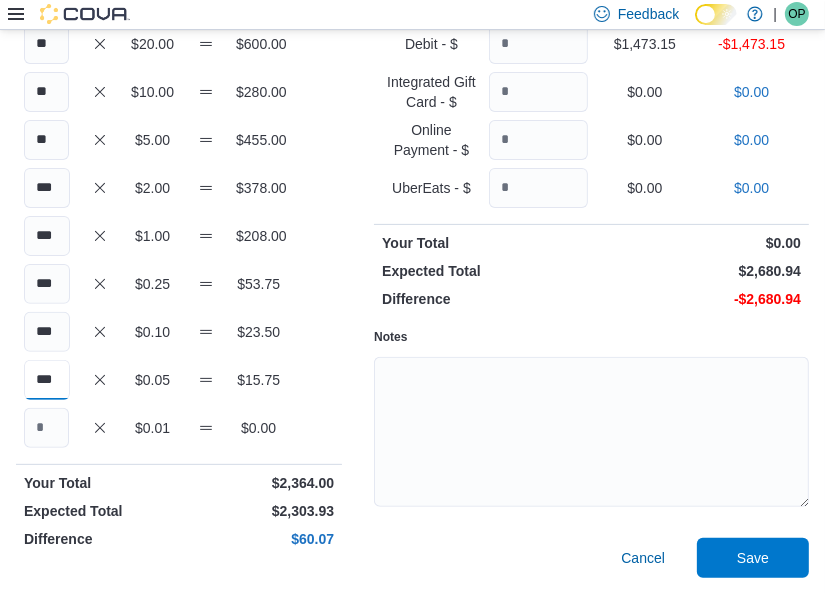 type on "***" 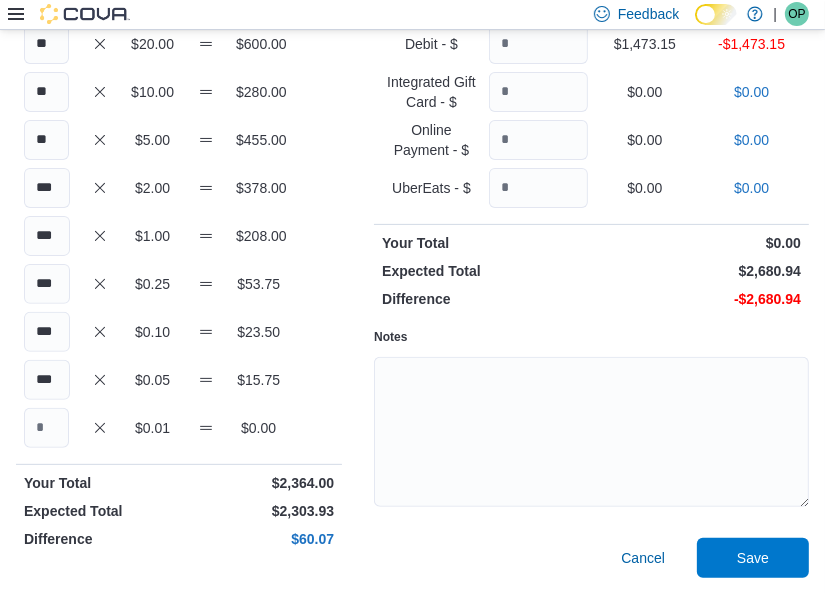 scroll, scrollTop: 0, scrollLeft: 0, axis: both 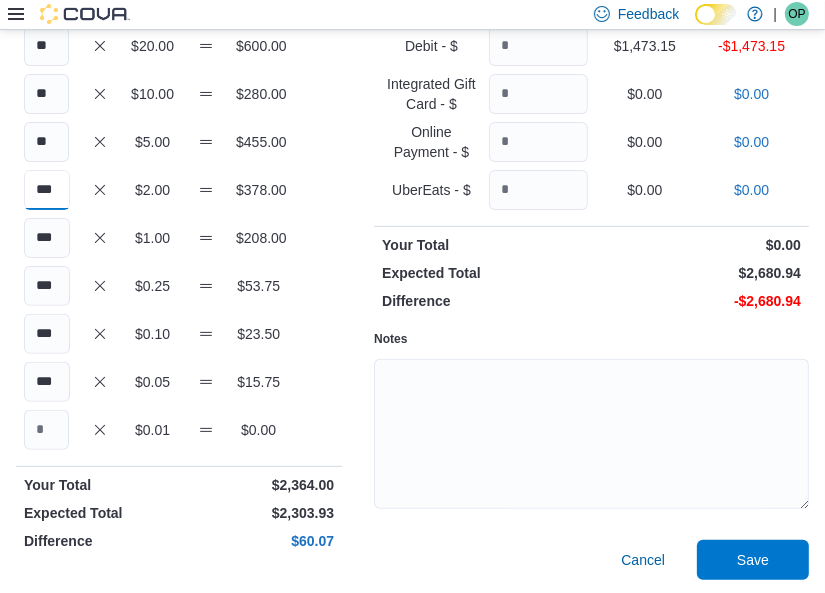 click on "***" at bounding box center (47, 190) 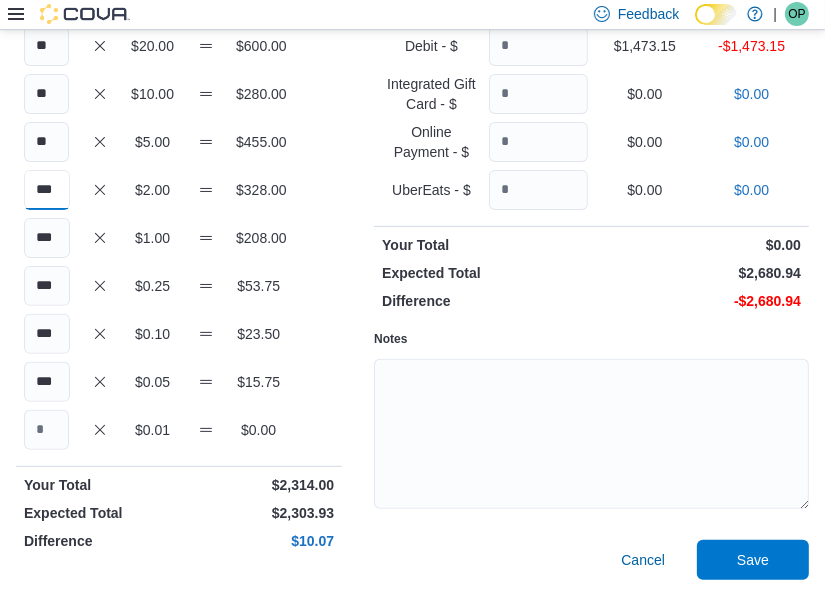 type on "***" 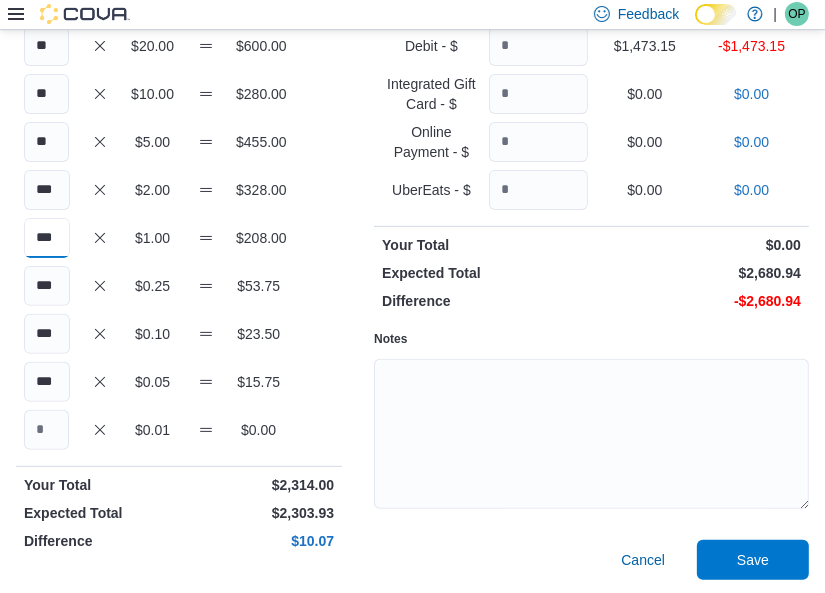 scroll, scrollTop: 0, scrollLeft: 0, axis: both 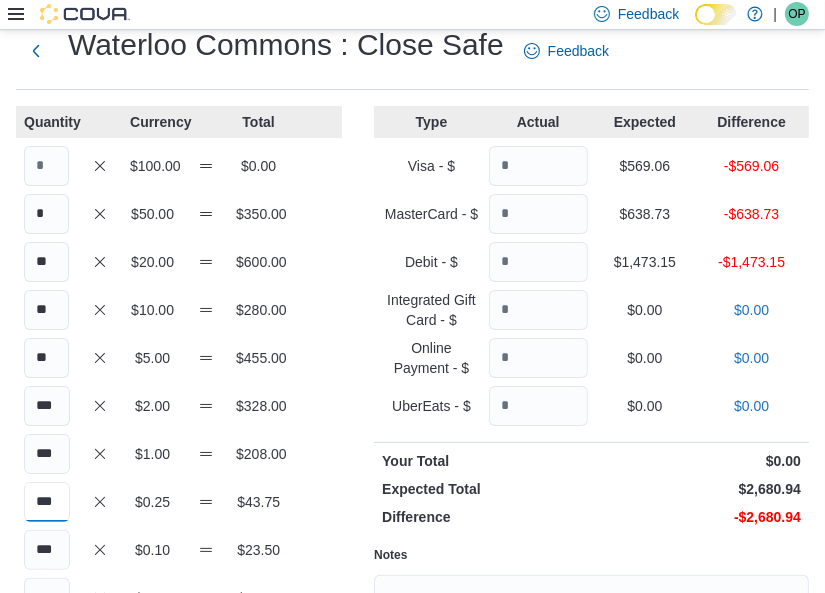 type on "***" 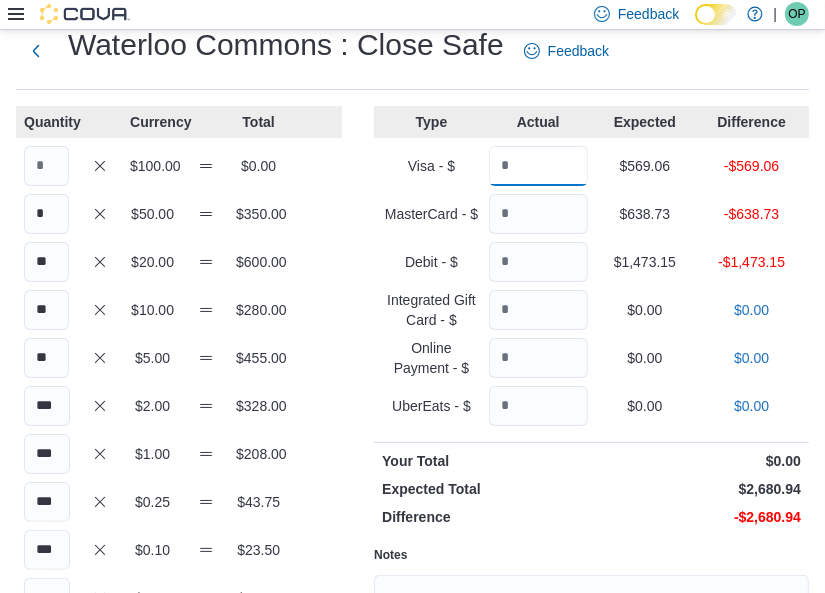 click at bounding box center (538, 166) 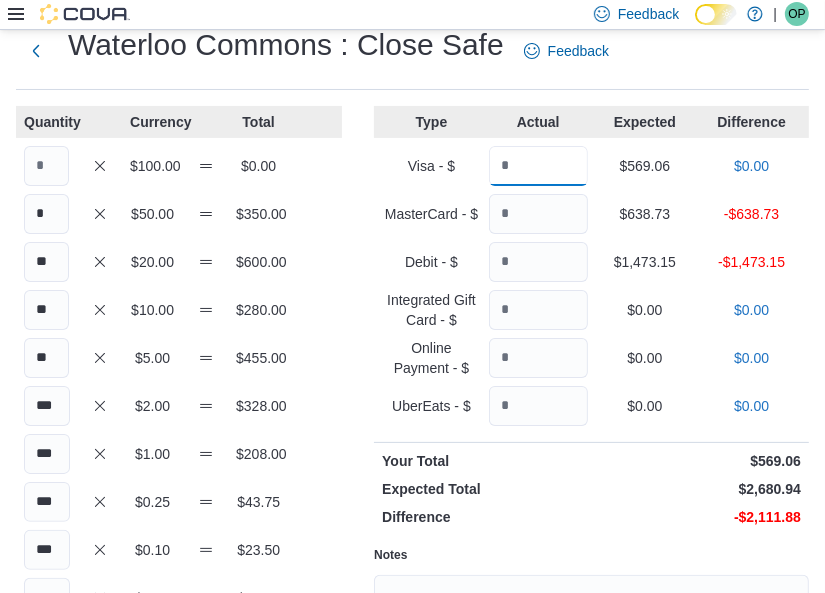 type on "******" 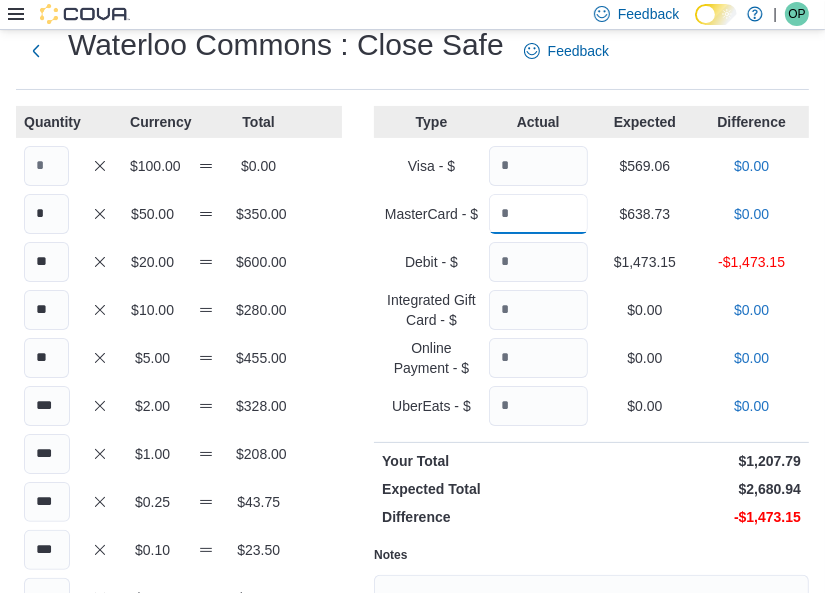 type on "******" 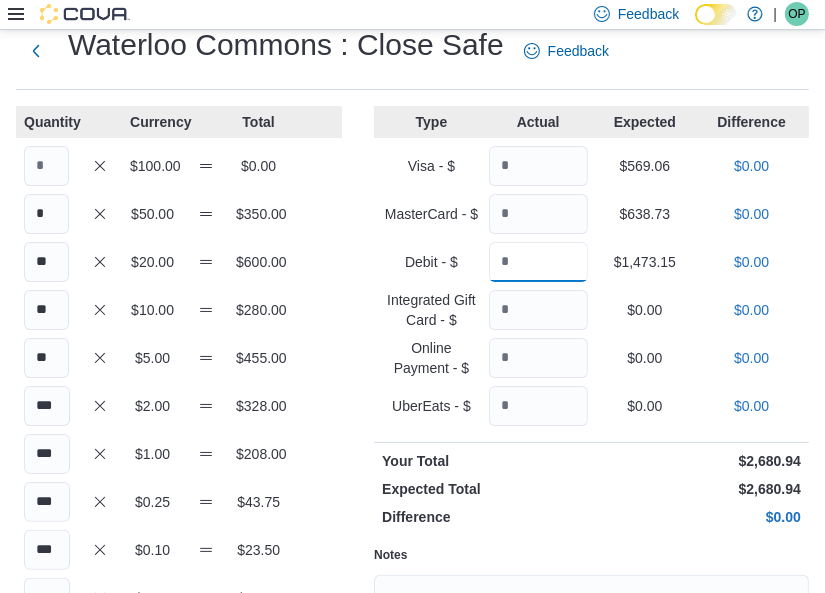 type on "*******" 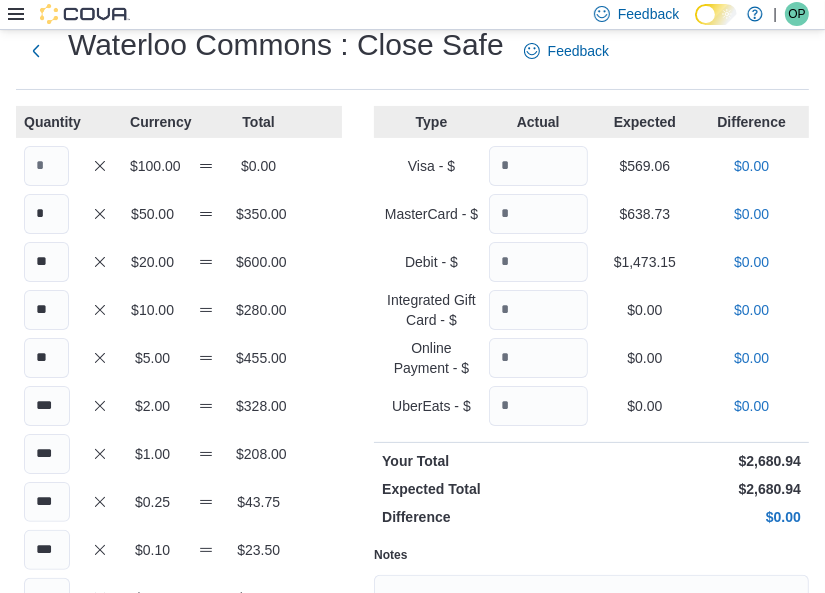 click on "$0.00" at bounding box center (751, 358) 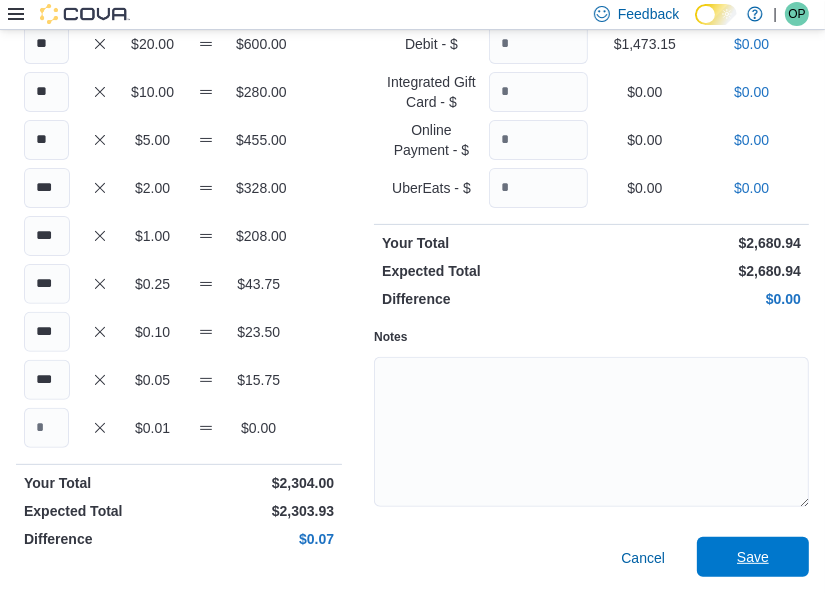 click on "Save" at bounding box center (753, 557) 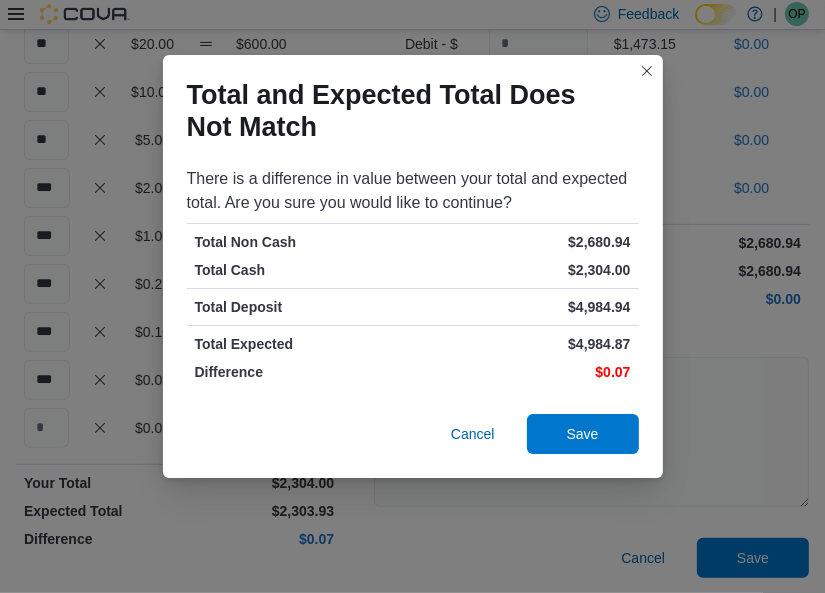click on "Cancel Save" at bounding box center (413, 438) 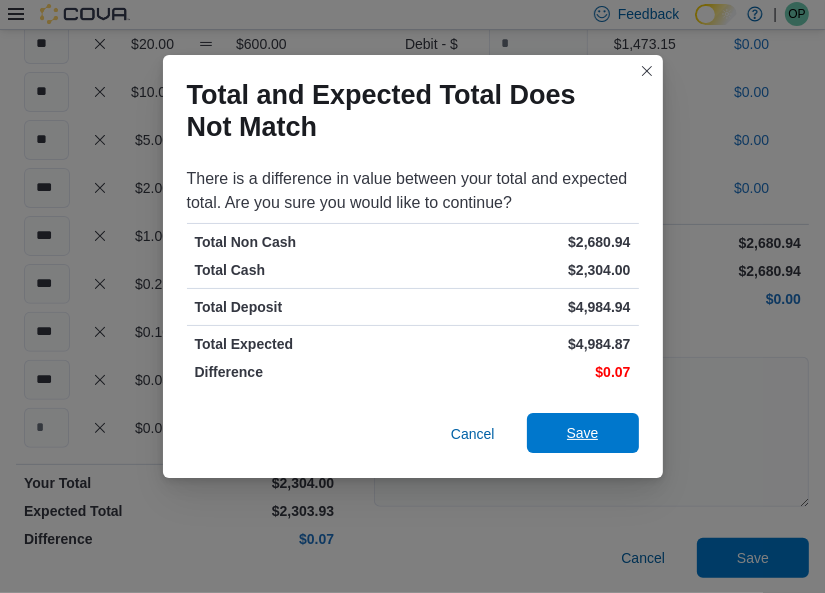 click on "Save" at bounding box center [583, 433] 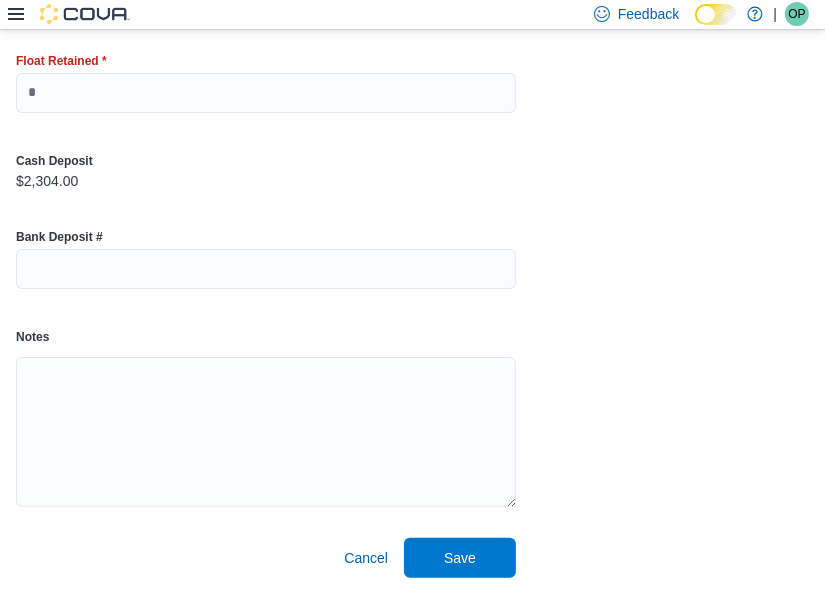 scroll, scrollTop: 198, scrollLeft: 0, axis: vertical 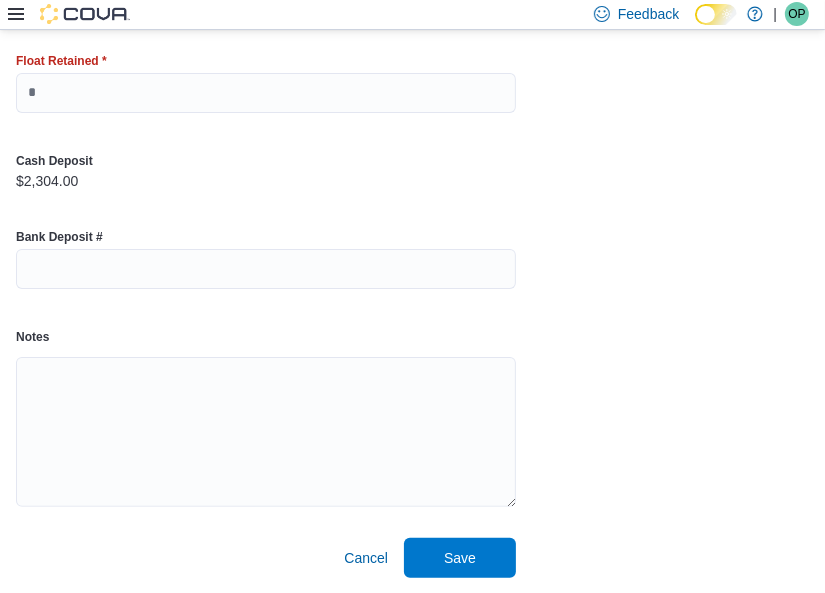 click on "Float Retained *" at bounding box center [266, 83] 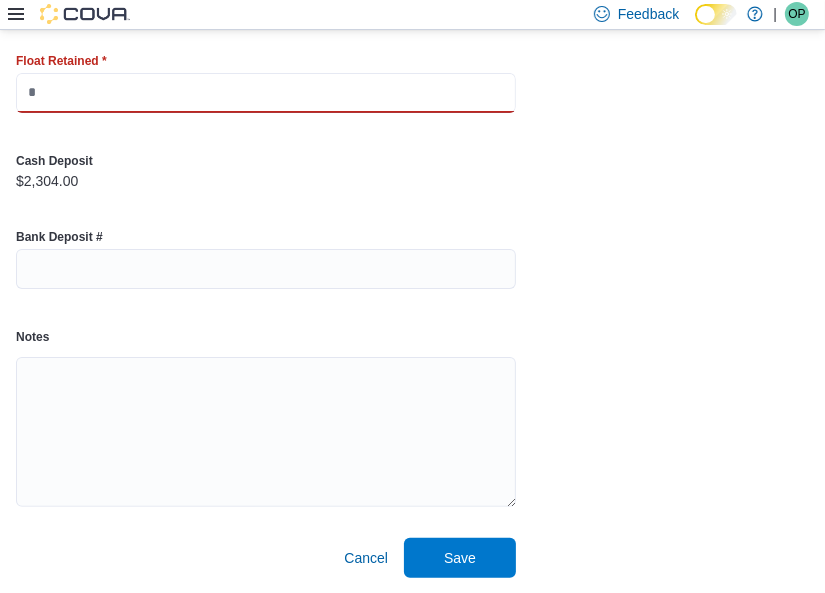 click at bounding box center (266, 93) 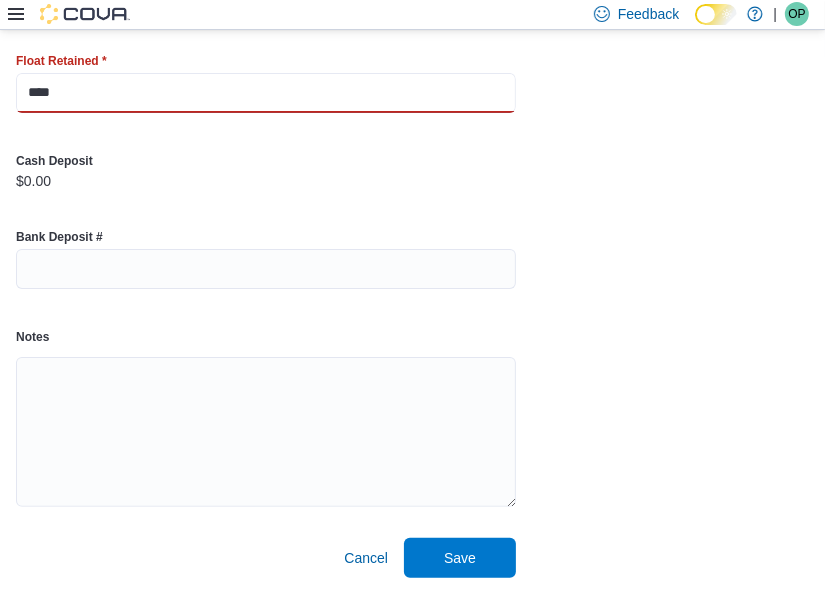 type on "****" 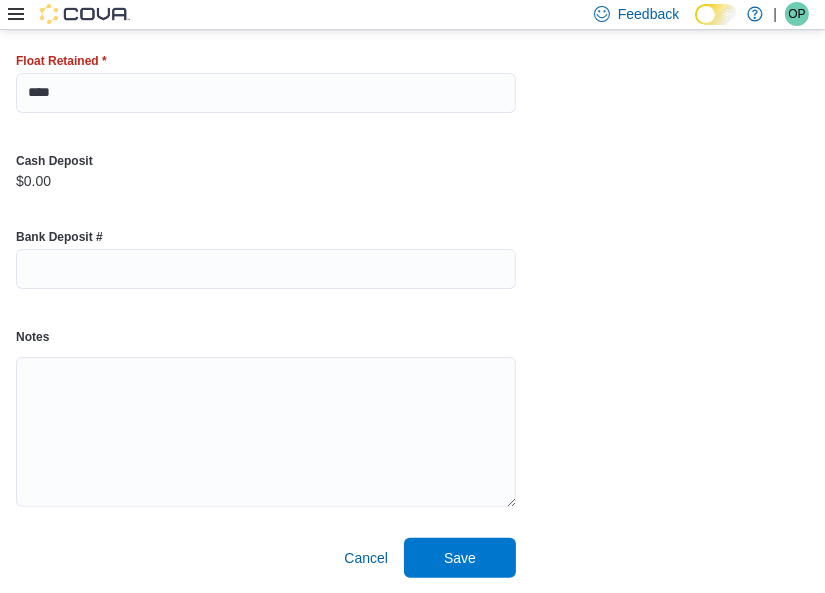 click on "Bank Deposit #" at bounding box center (266, 259) 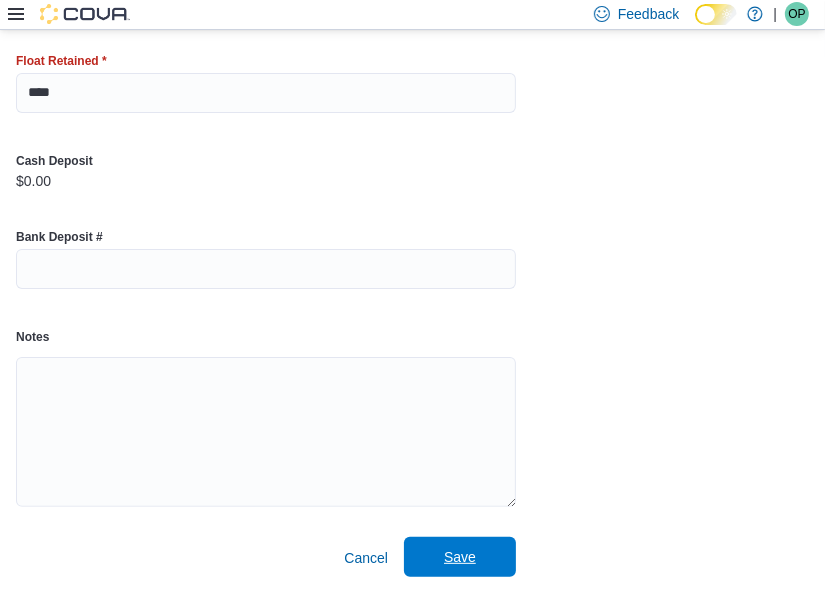 click on "Save" at bounding box center [460, 557] 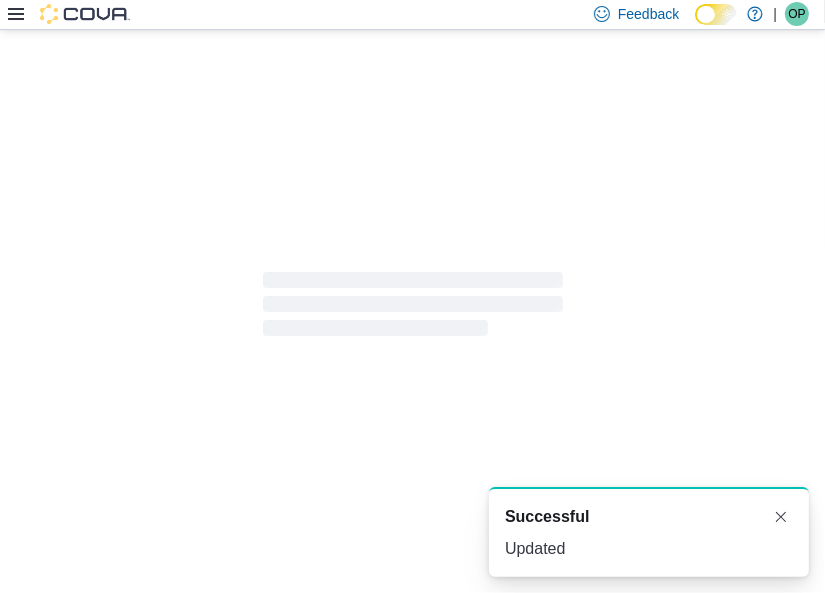 scroll, scrollTop: 6, scrollLeft: 0, axis: vertical 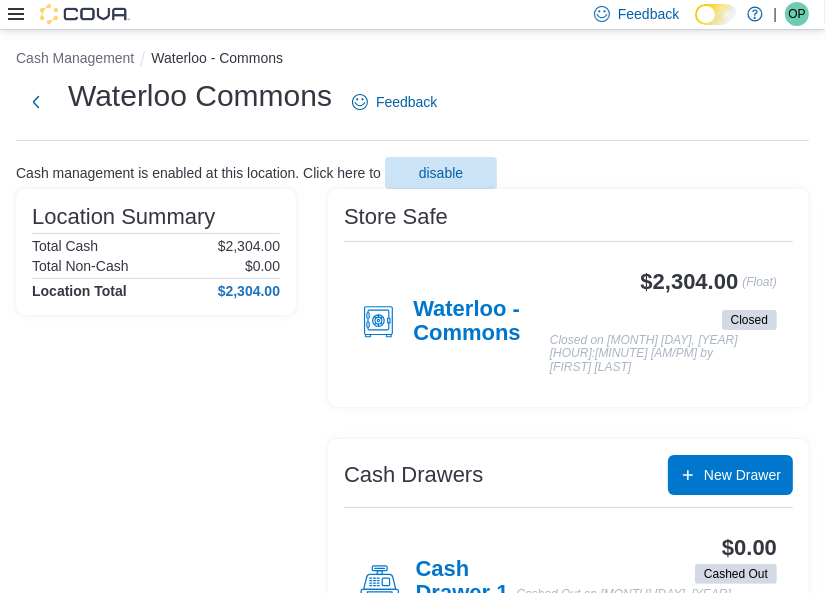 click on "OP" at bounding box center (796, 14) 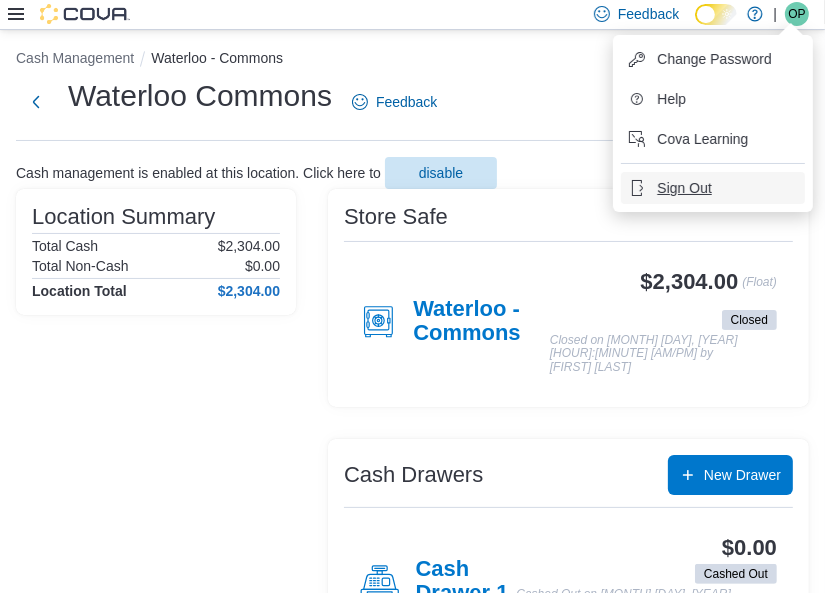 click on "Sign Out" at bounding box center [713, 188] 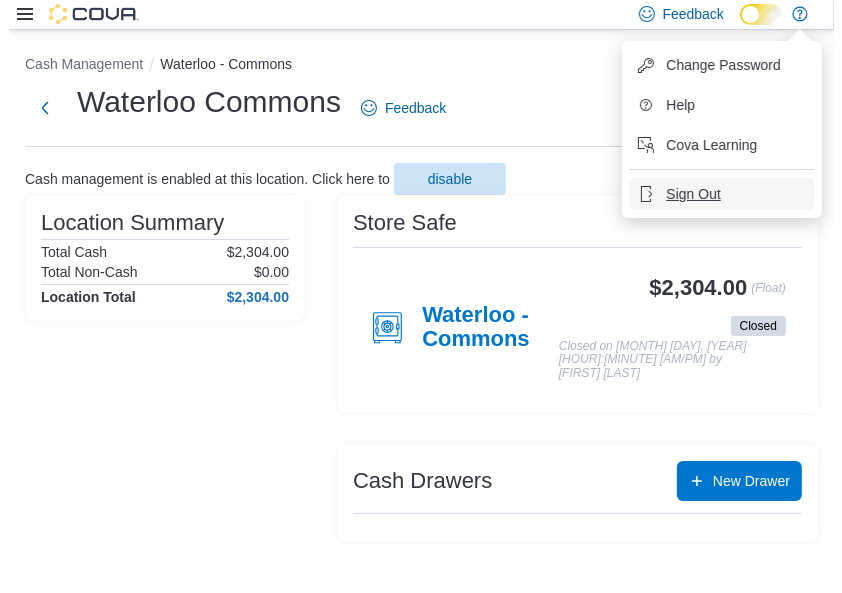 scroll, scrollTop: 0, scrollLeft: 0, axis: both 